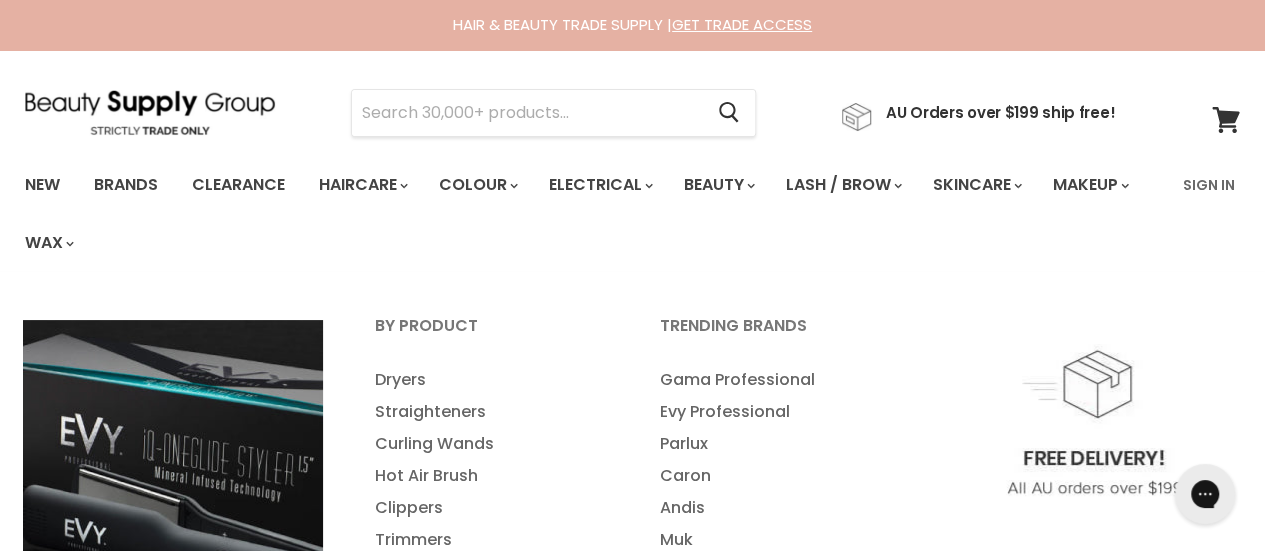 scroll, scrollTop: 0, scrollLeft: 0, axis: both 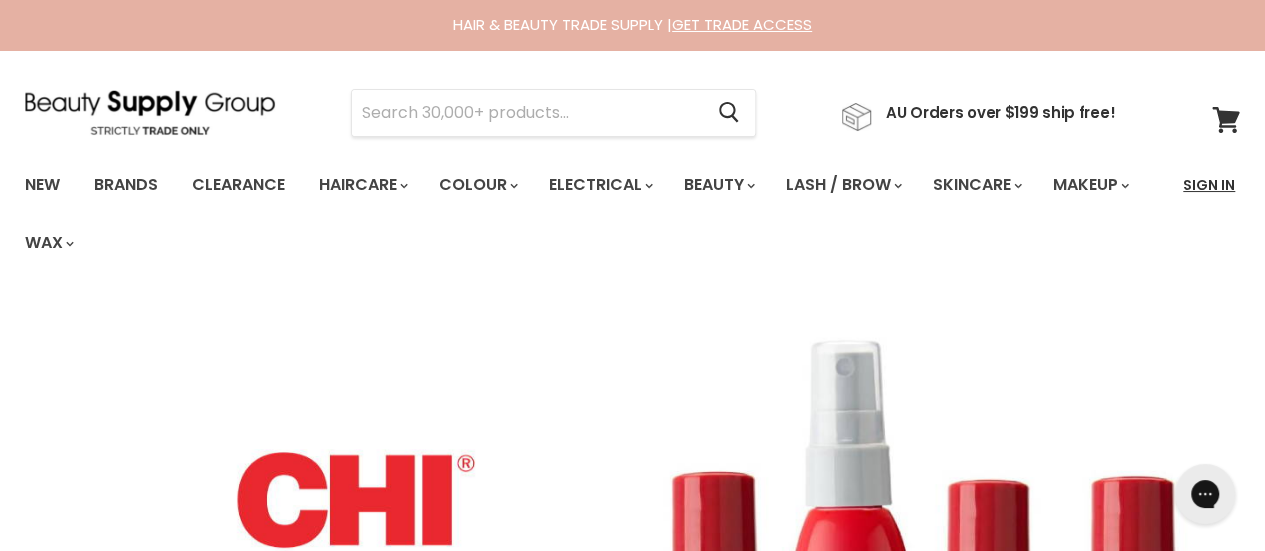 click on "Sign In" at bounding box center (1209, 185) 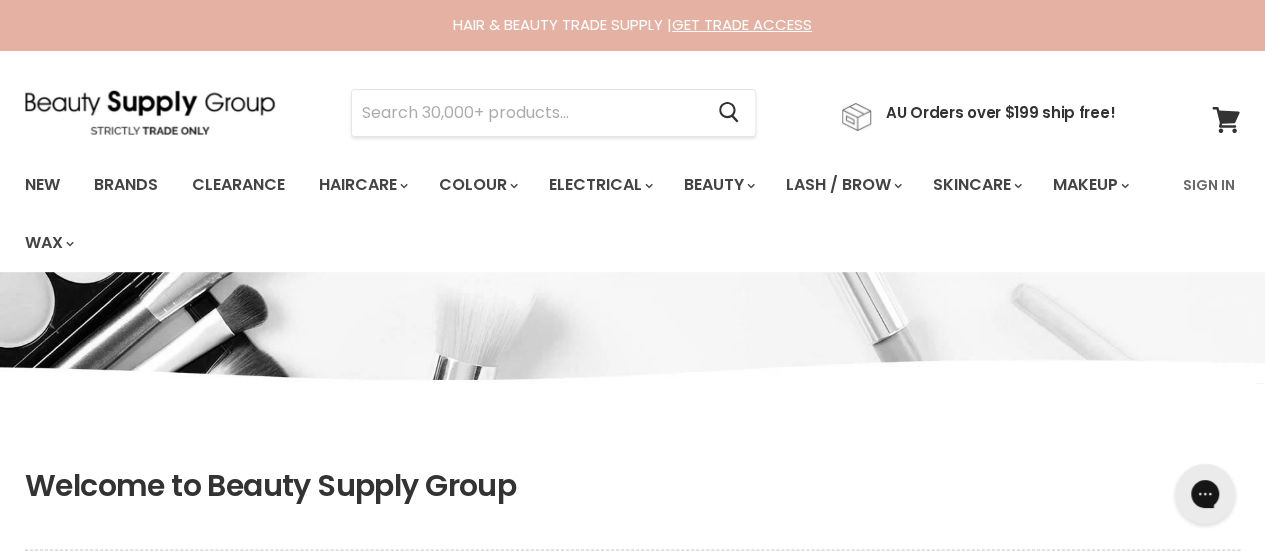 scroll, scrollTop: 0, scrollLeft: 0, axis: both 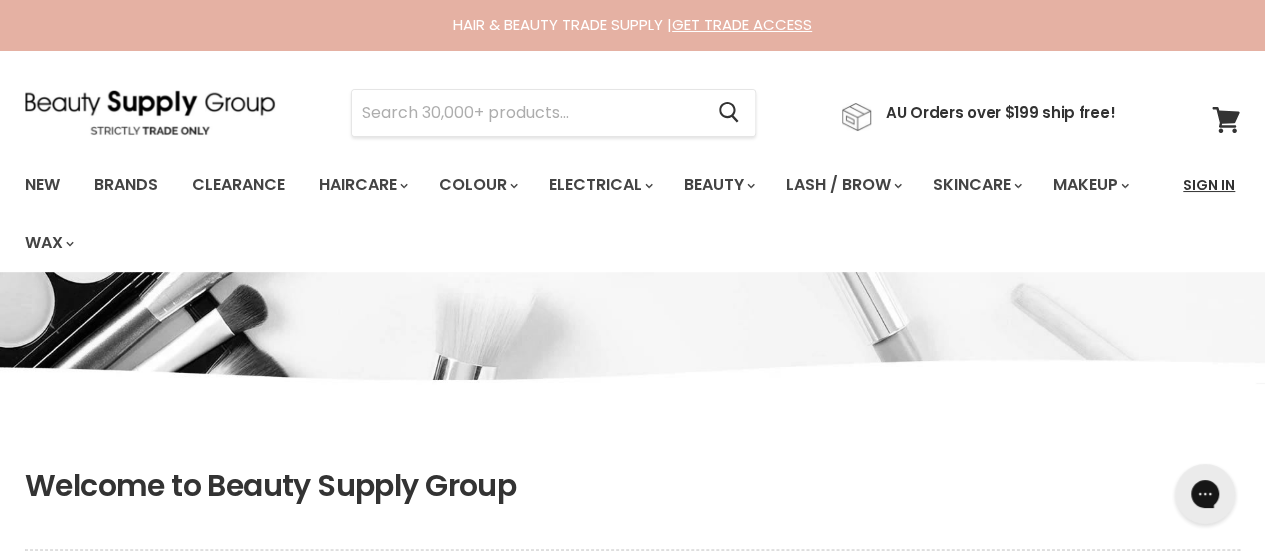 type on "[EMAIL]" 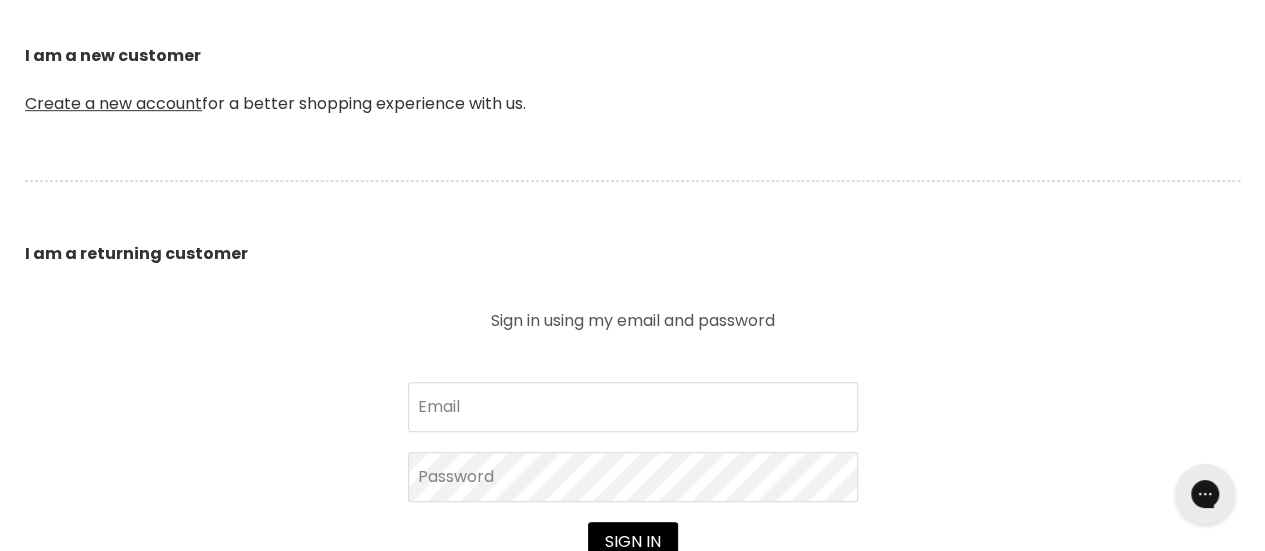 scroll, scrollTop: 666, scrollLeft: 0, axis: vertical 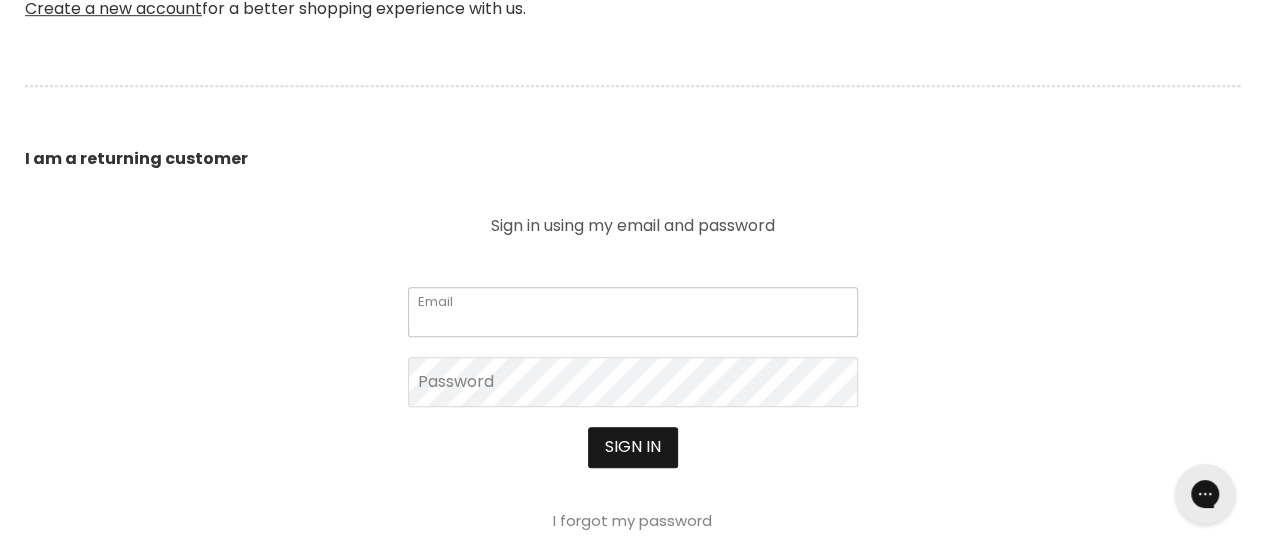 type on "[EMAIL]" 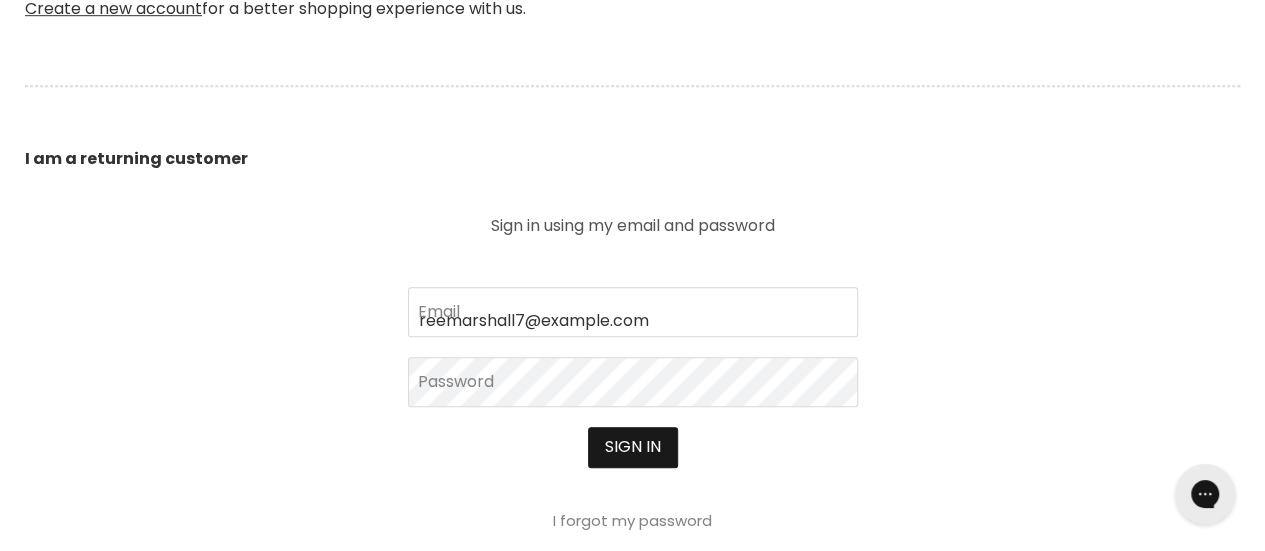 click on "Sign in" at bounding box center (633, 447) 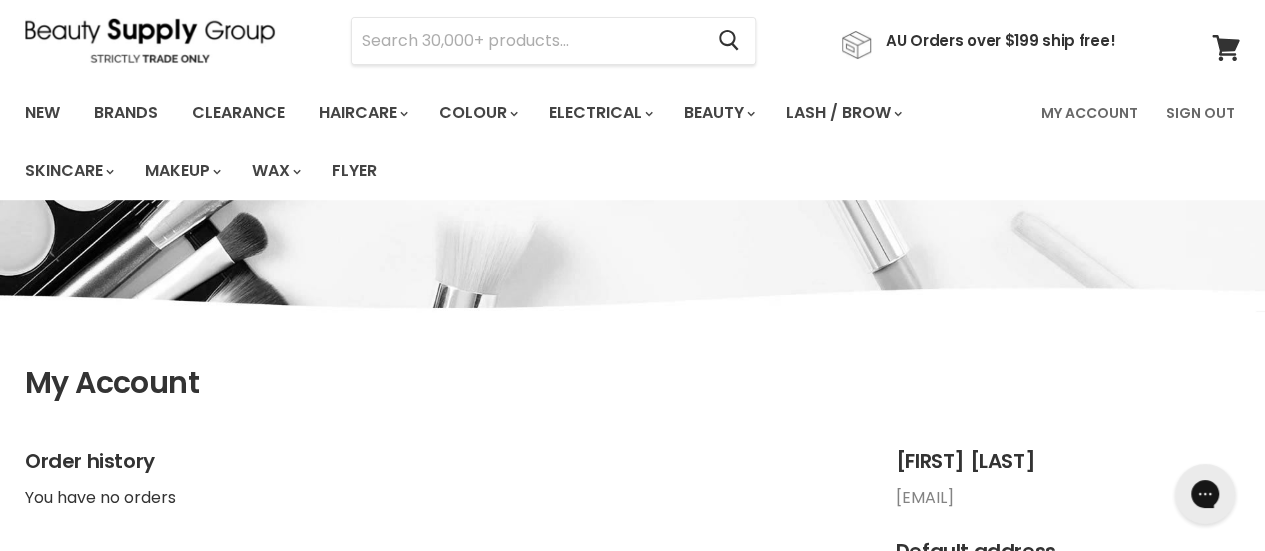 scroll, scrollTop: 0, scrollLeft: 0, axis: both 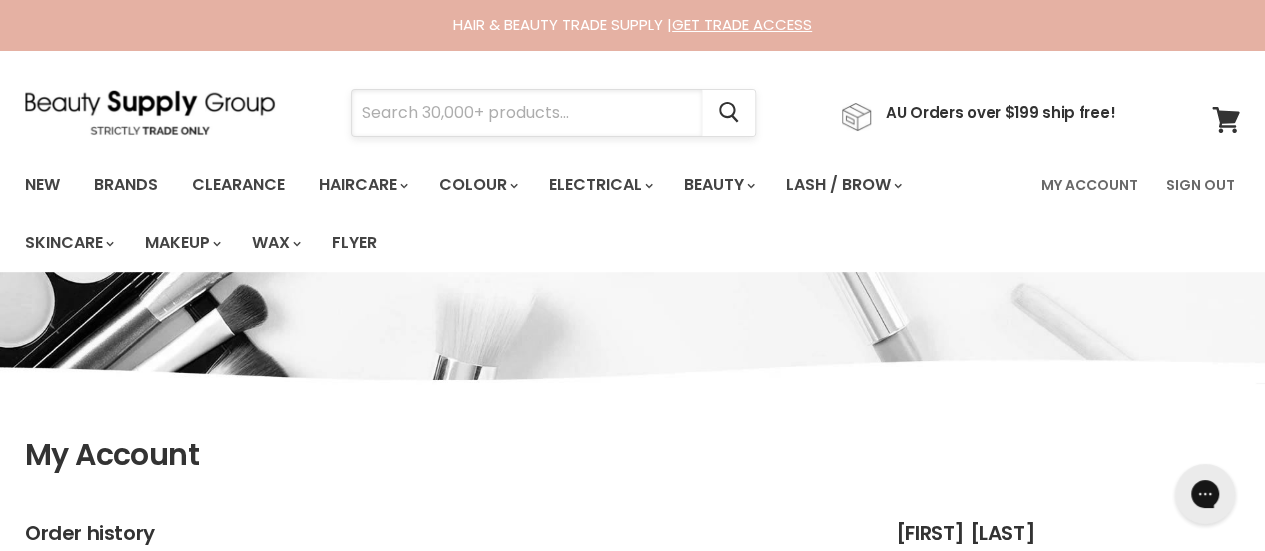 click at bounding box center (527, 113) 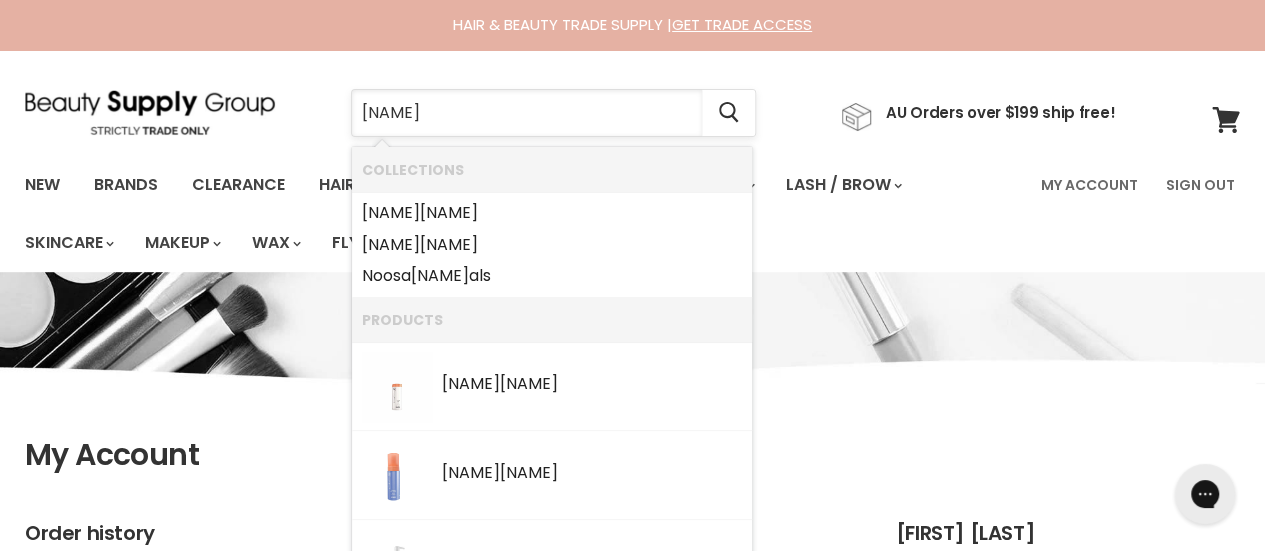 type on "natural look" 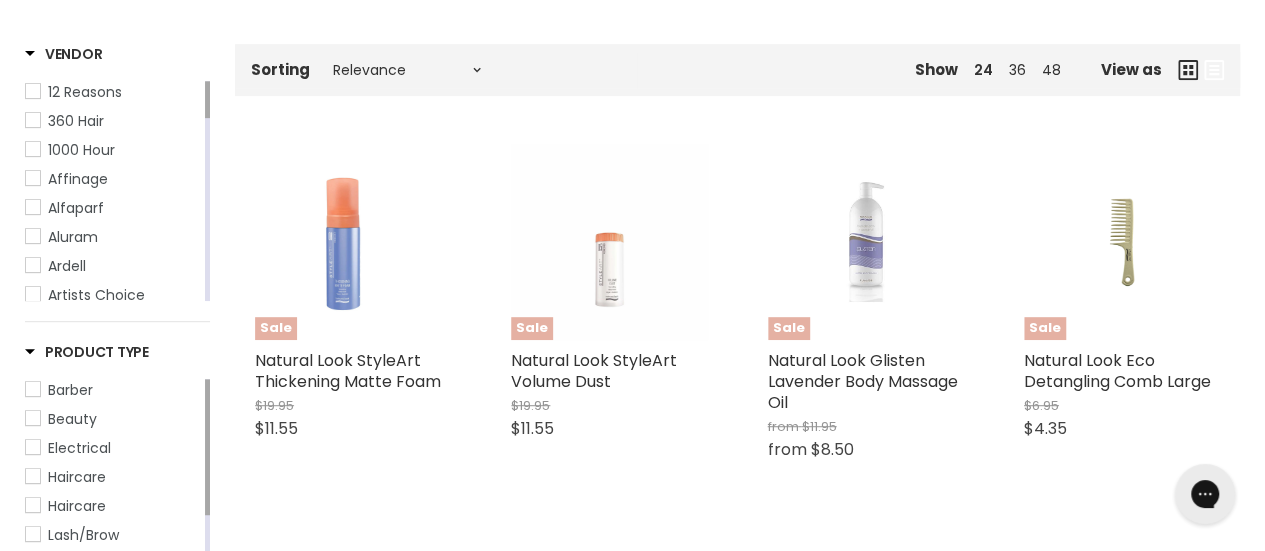 scroll, scrollTop: 0, scrollLeft: 0, axis: both 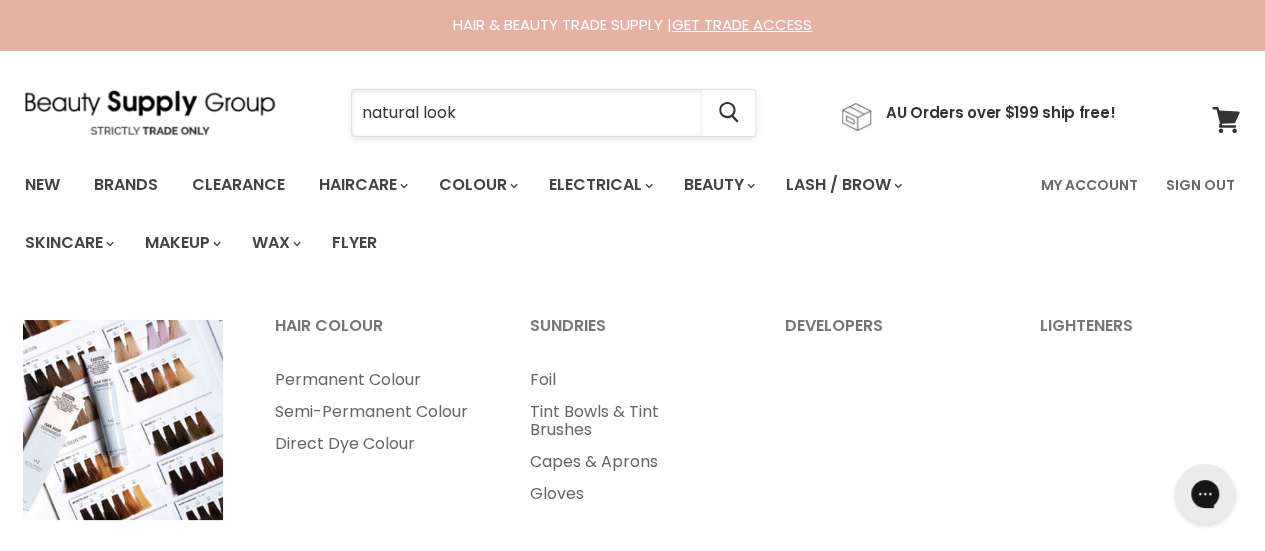 click on "natural look" at bounding box center (527, 113) 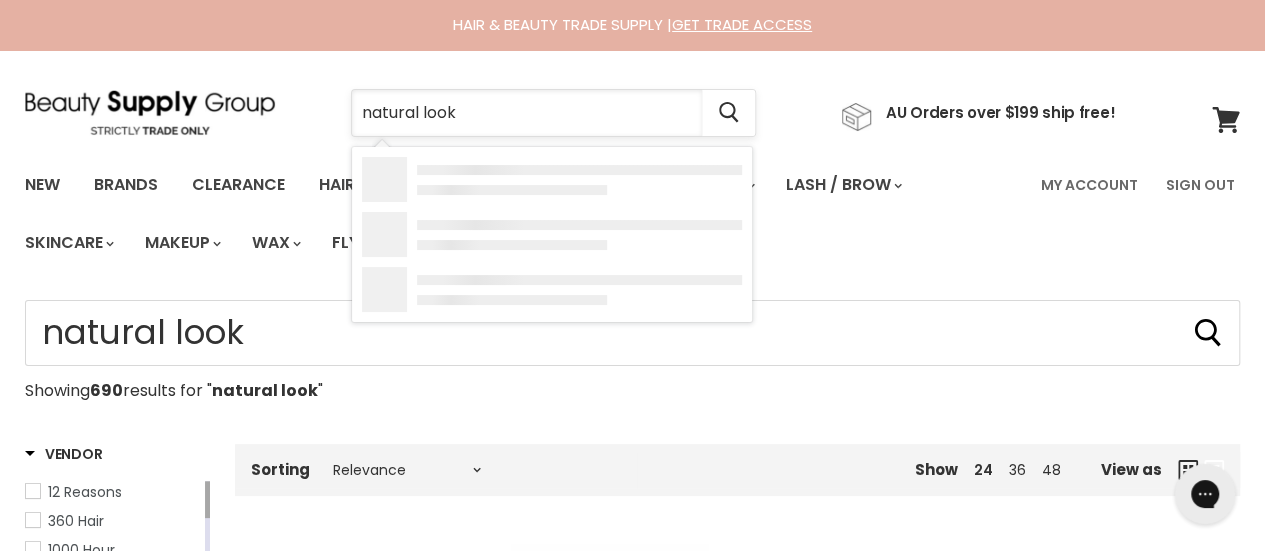 paste on "Bob" 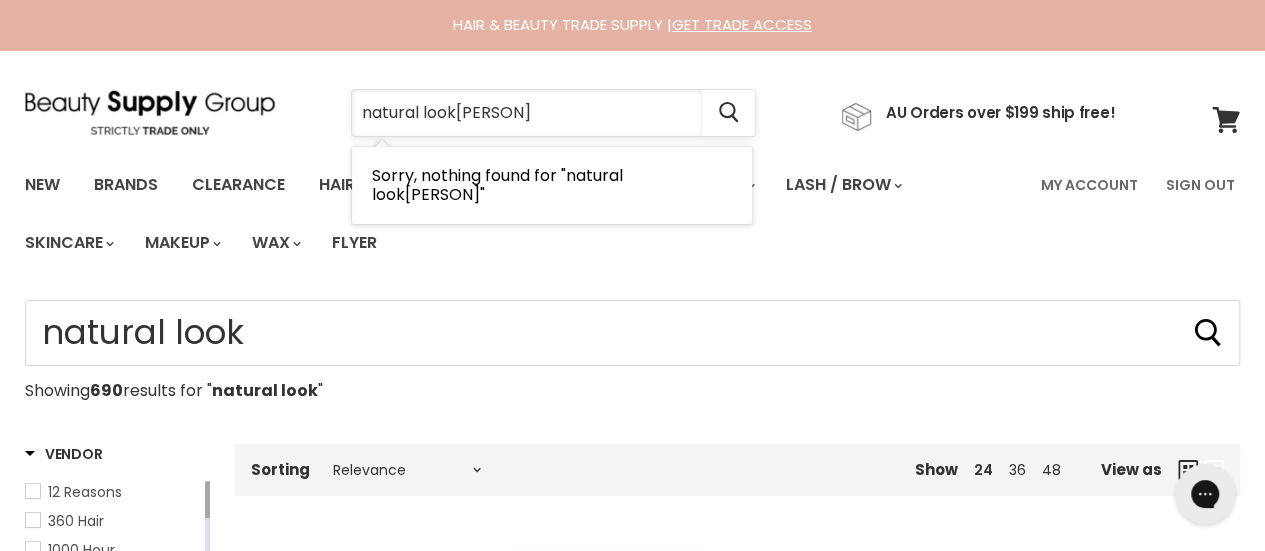 click on "natural lookBob" at bounding box center [527, 113] 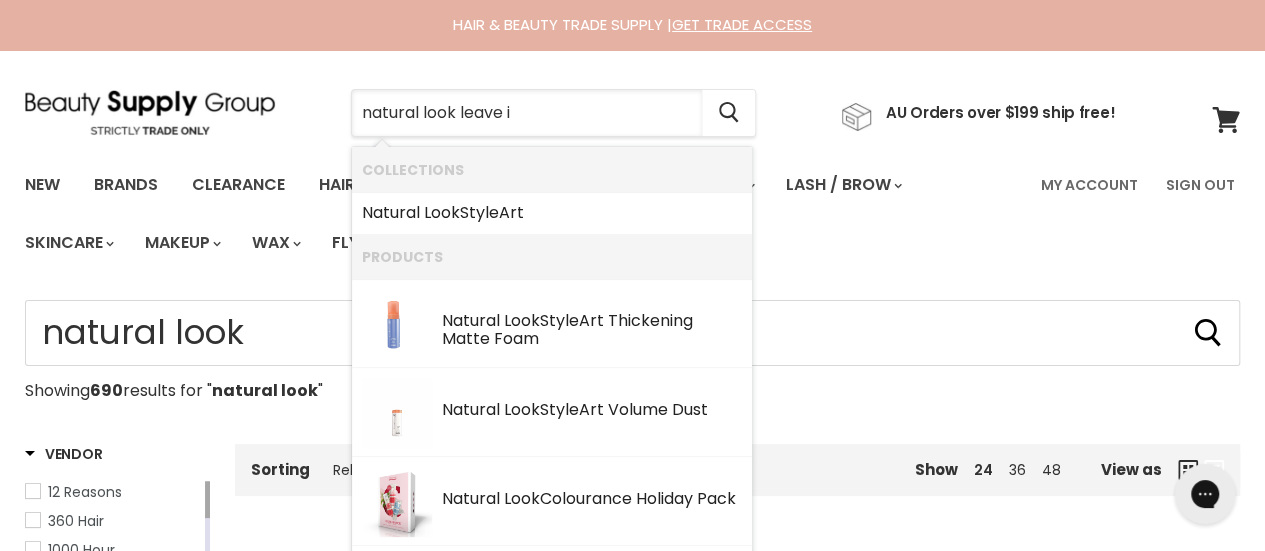 type on "natural look leave in" 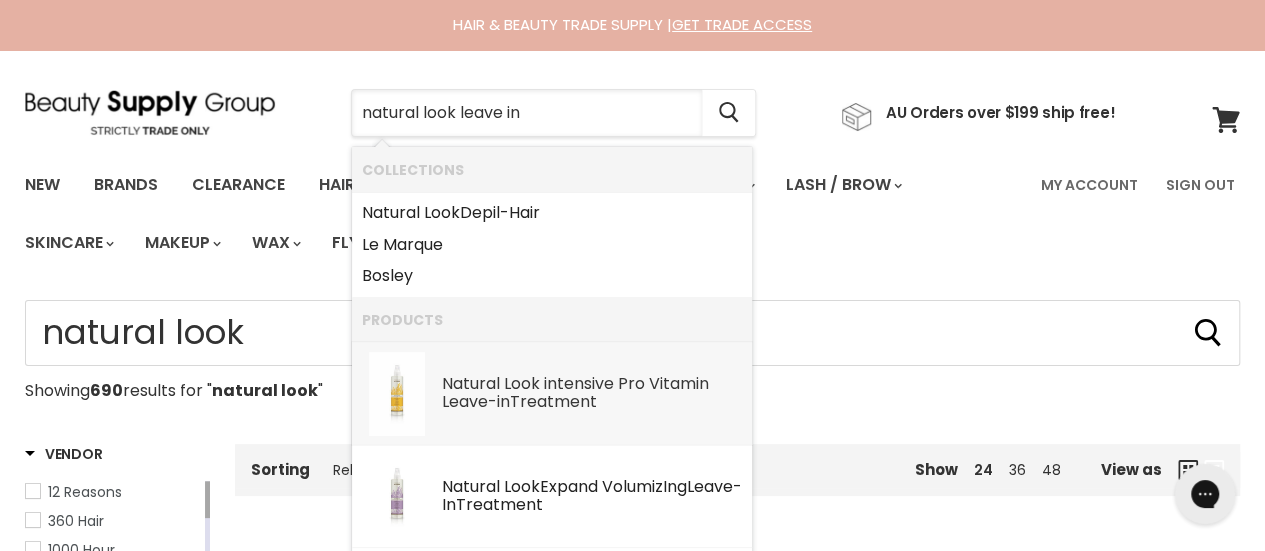 click on "Natural   Look   in tensive Pro Vitam in   Leave - in  Treatment" at bounding box center [592, 394] 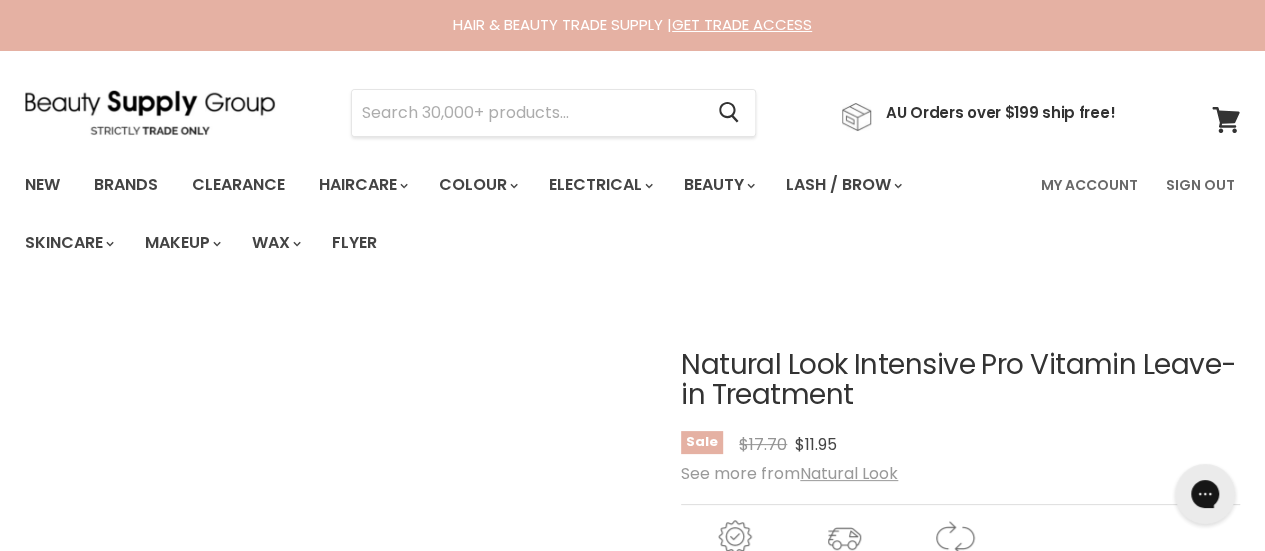 scroll, scrollTop: 266, scrollLeft: 0, axis: vertical 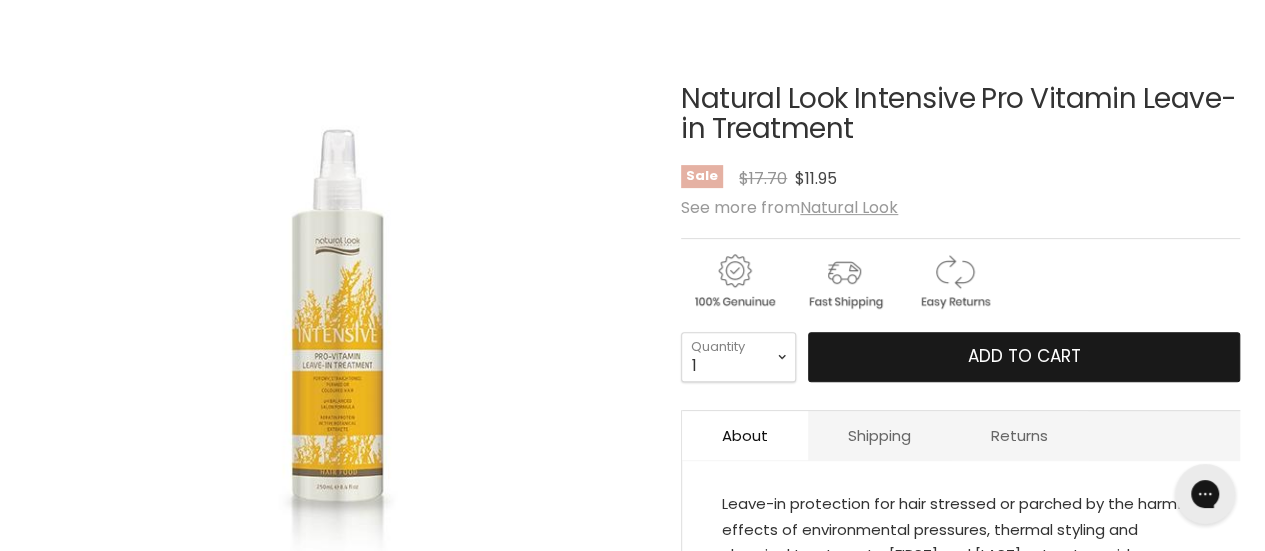 click on "Add to cart" at bounding box center [1024, 356] 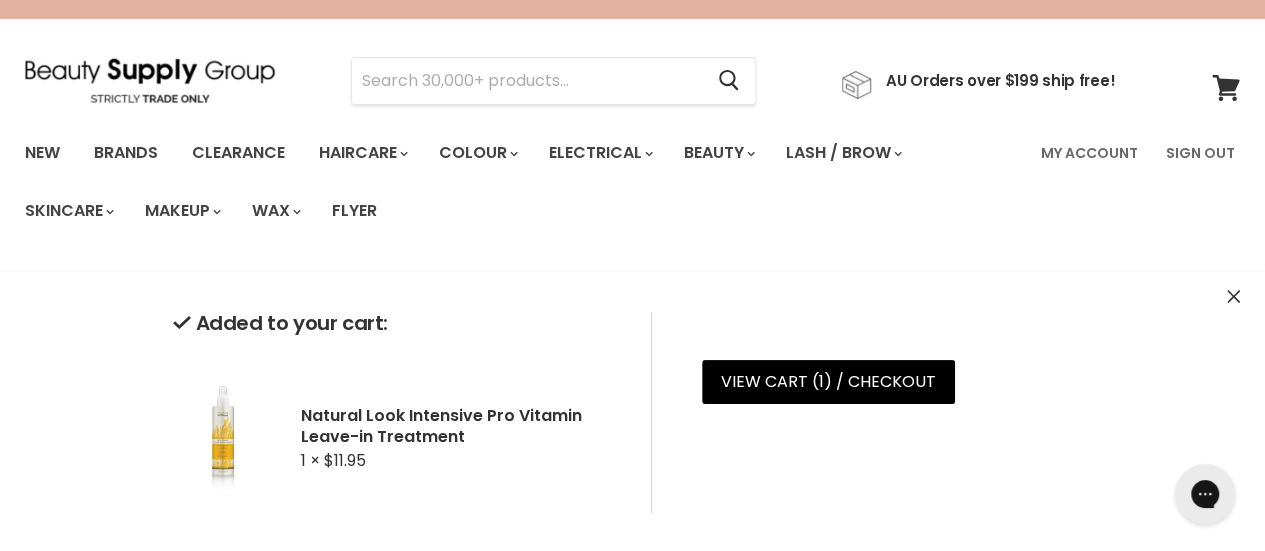 scroll, scrollTop: 0, scrollLeft: 0, axis: both 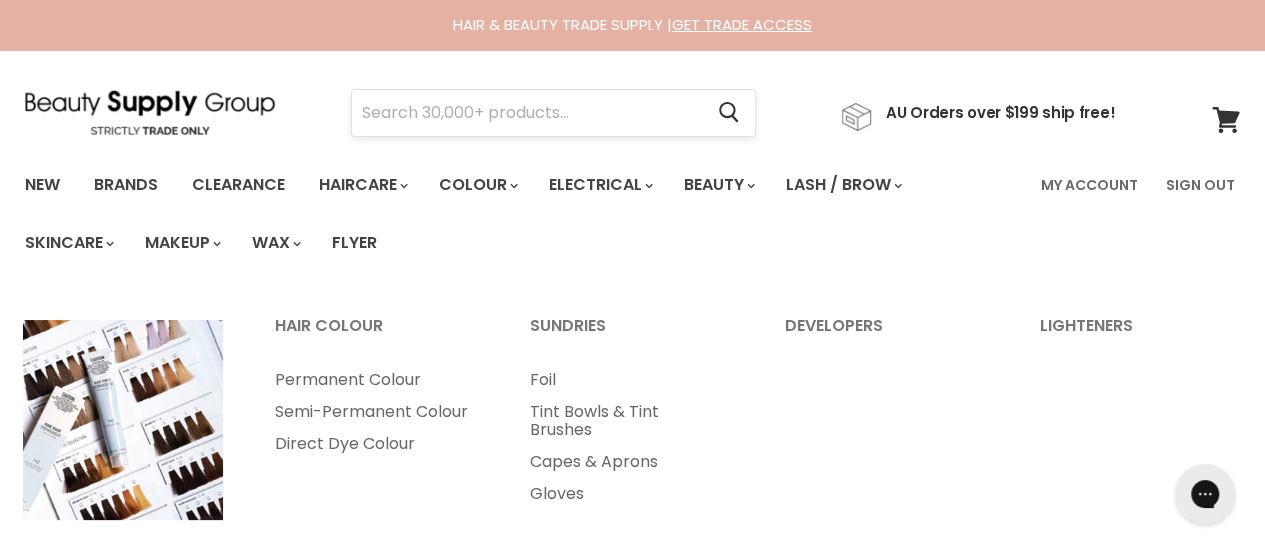 click at bounding box center [527, 113] 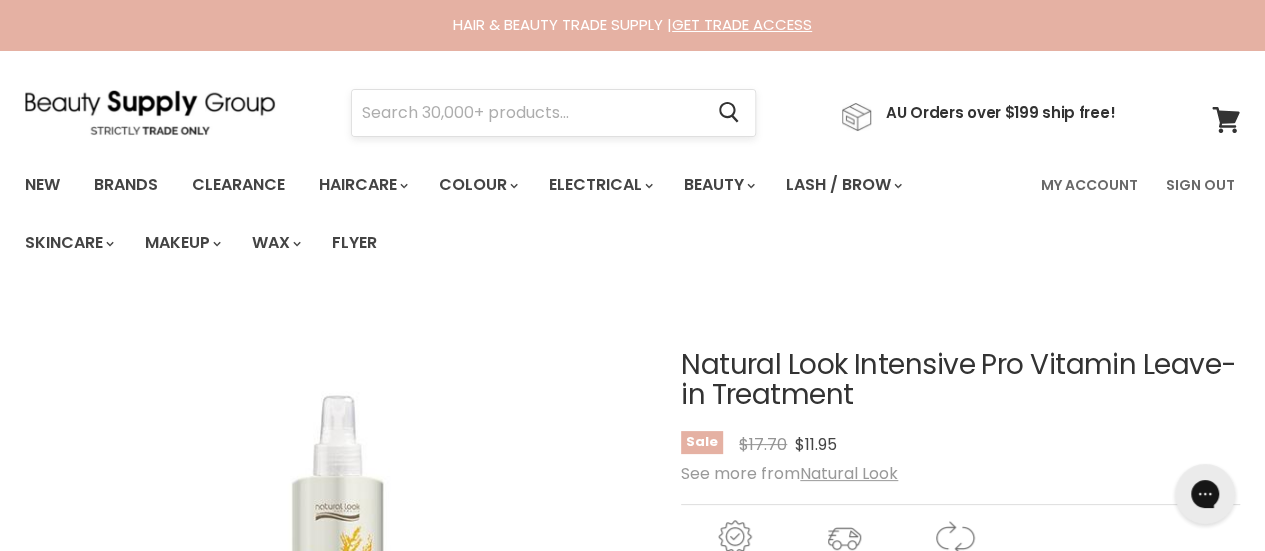 scroll, scrollTop: 346, scrollLeft: 0, axis: vertical 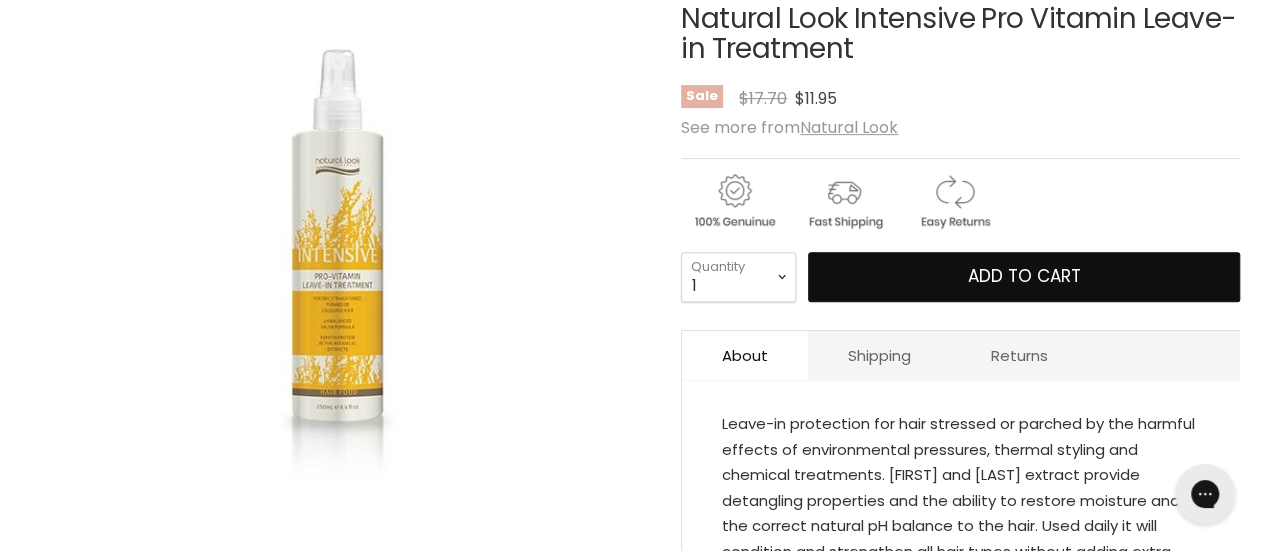 type 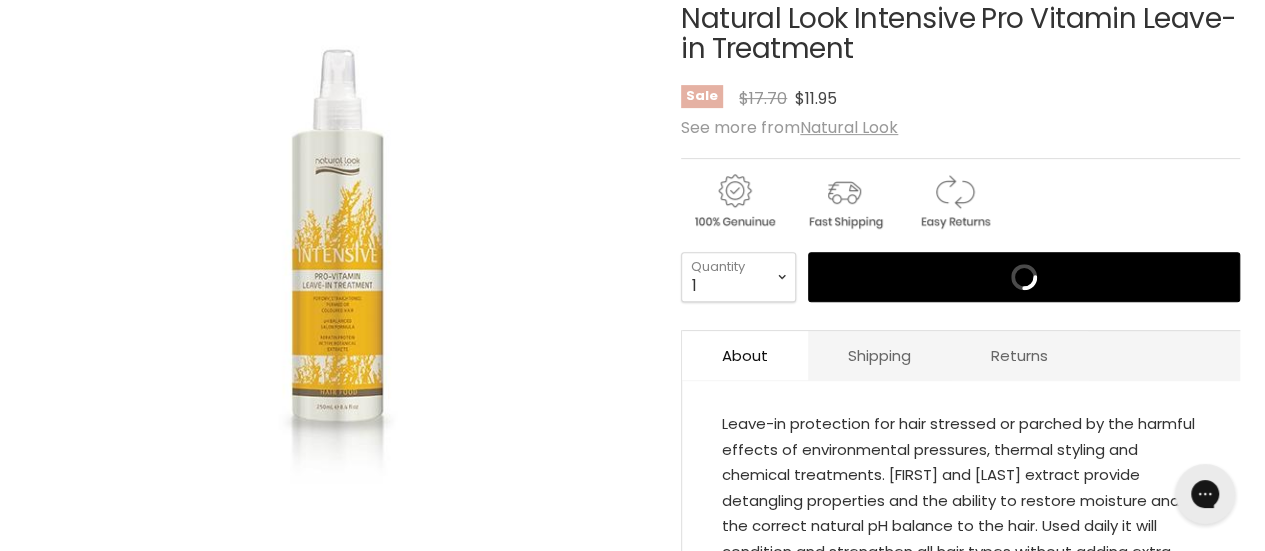 scroll, scrollTop: 0, scrollLeft: 0, axis: both 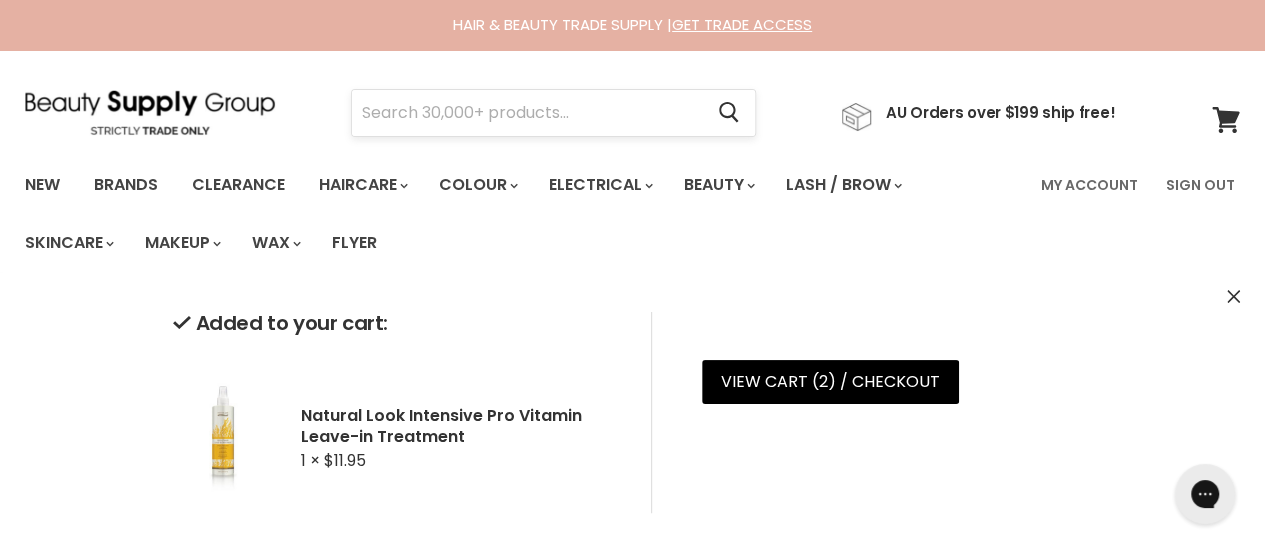click at bounding box center (527, 113) 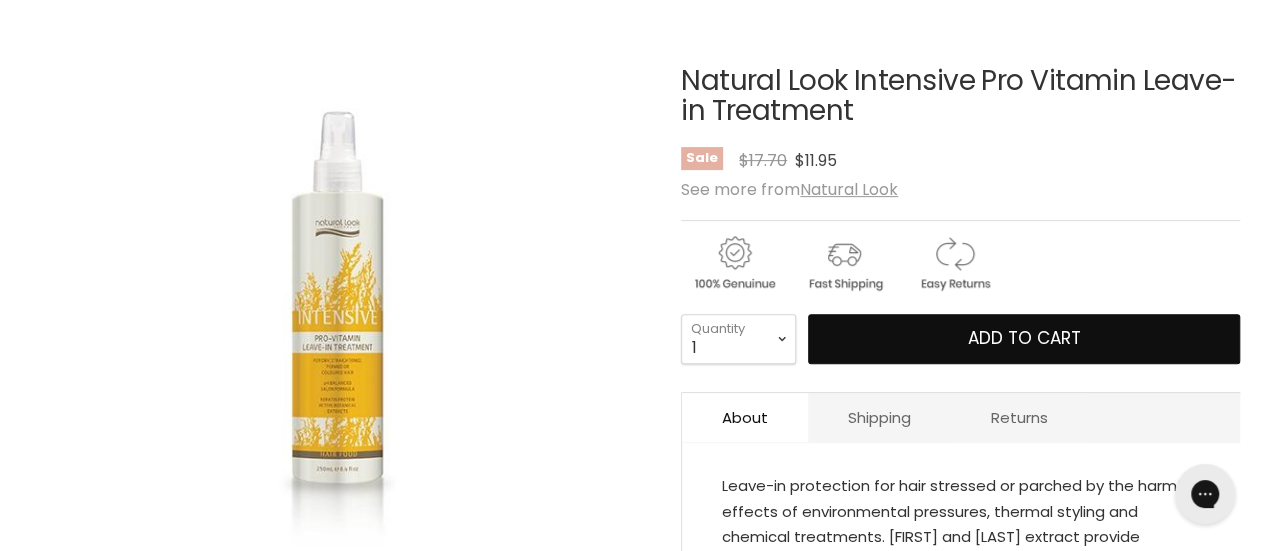 scroll, scrollTop: 0, scrollLeft: 0, axis: both 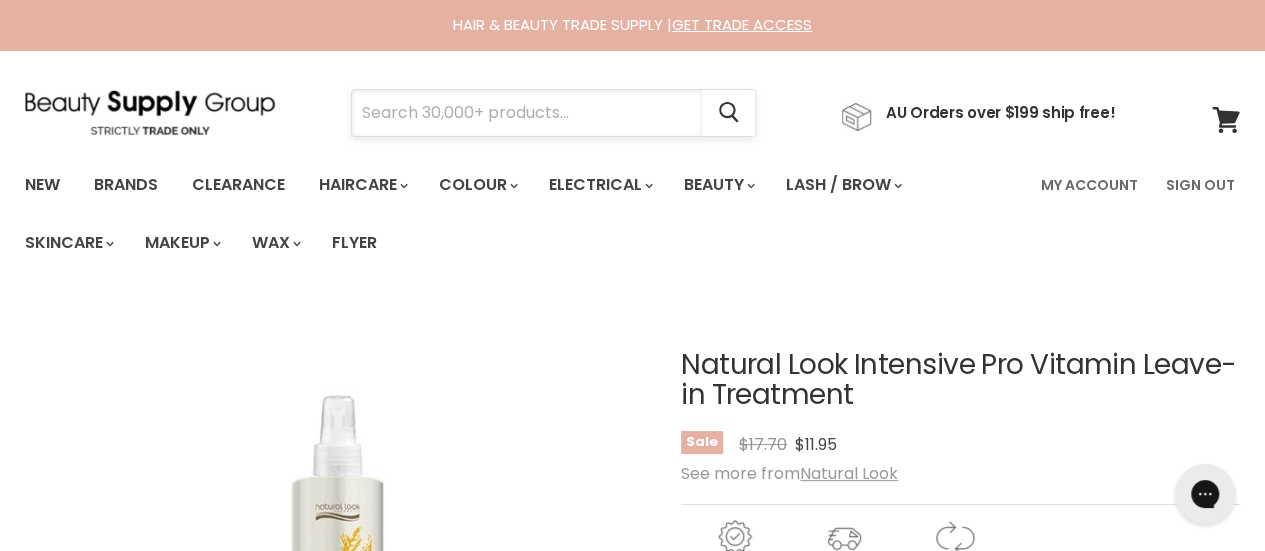 click at bounding box center (527, 113) 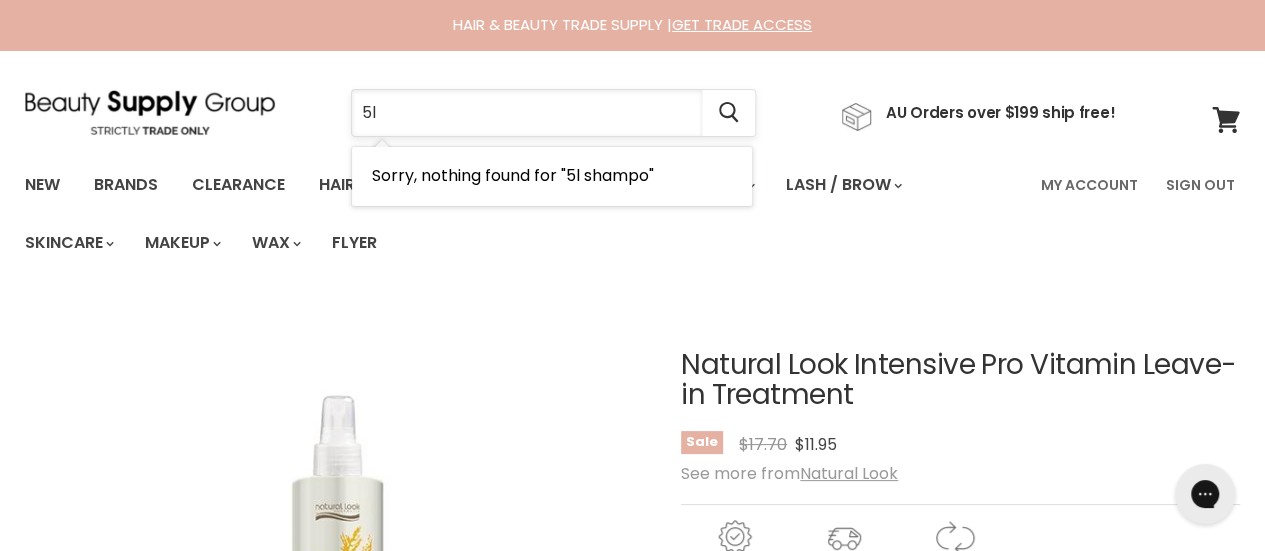 type on "5" 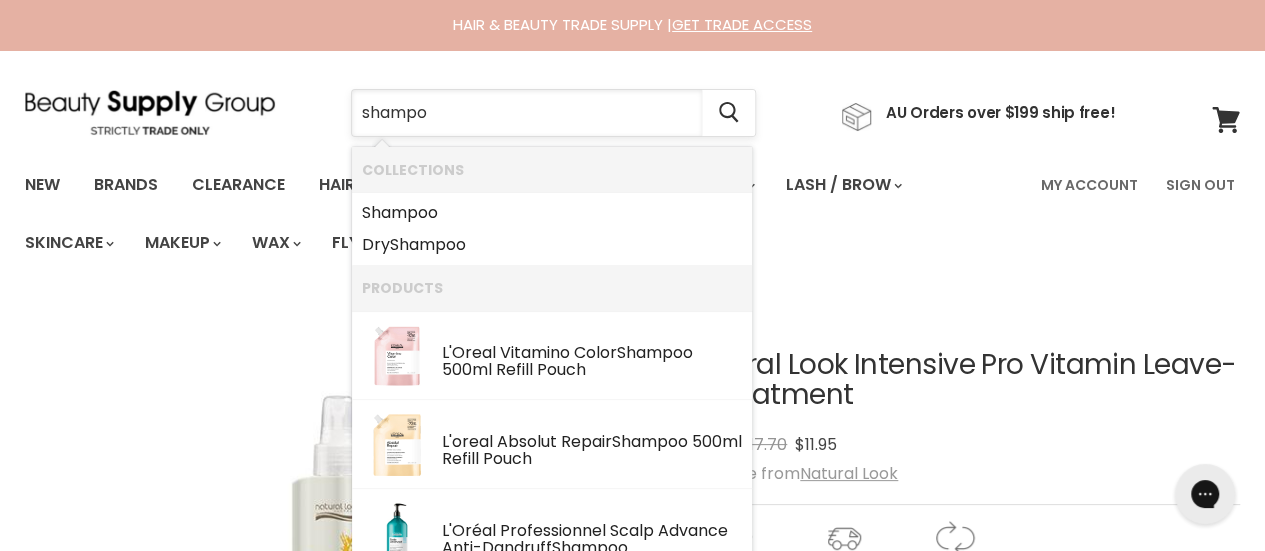 type on "shampoo" 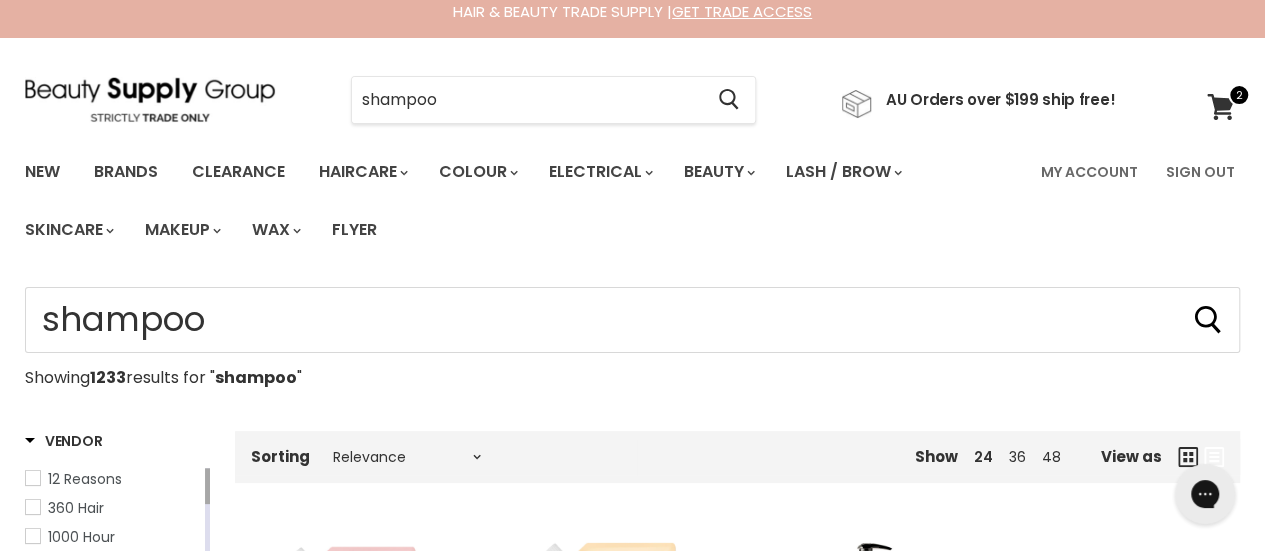 scroll, scrollTop: 0, scrollLeft: 0, axis: both 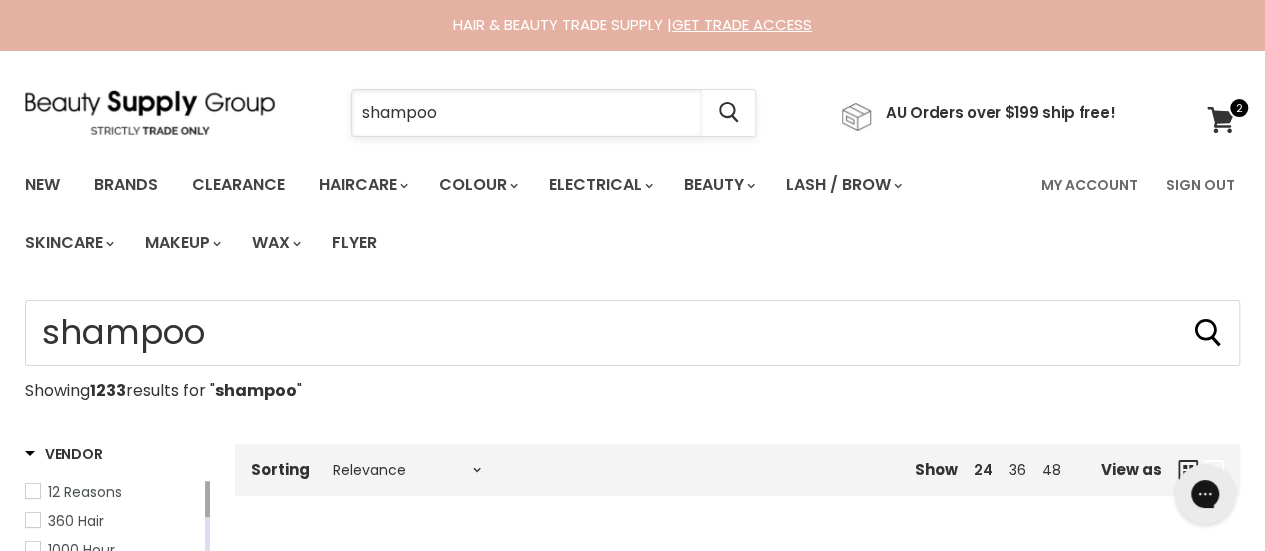 click on "shampoo" at bounding box center (527, 113) 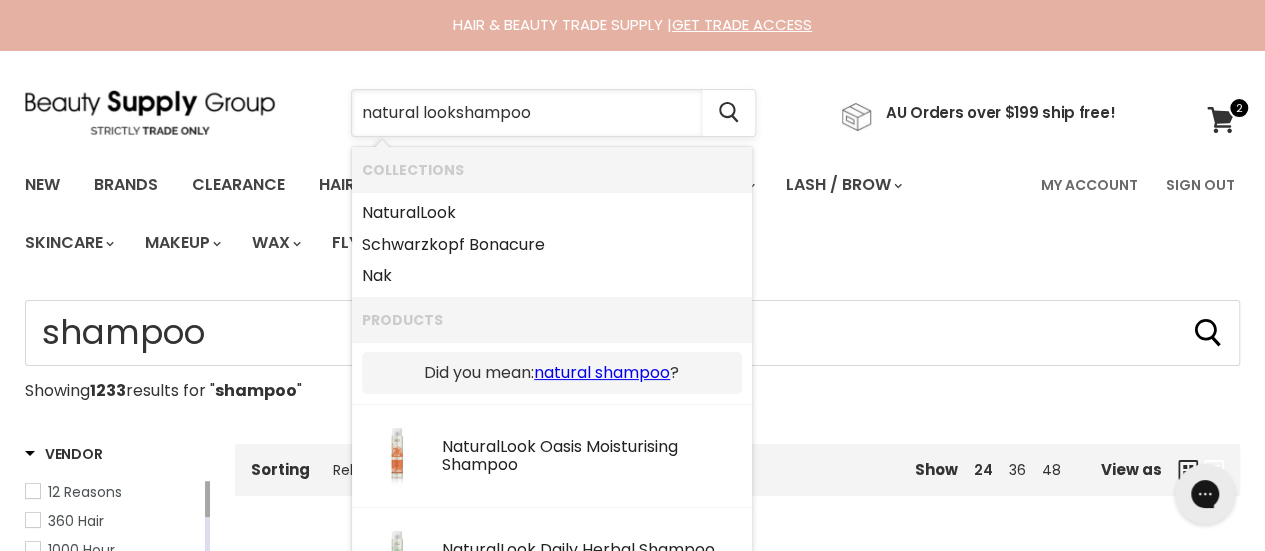 type on "natural look shampoo" 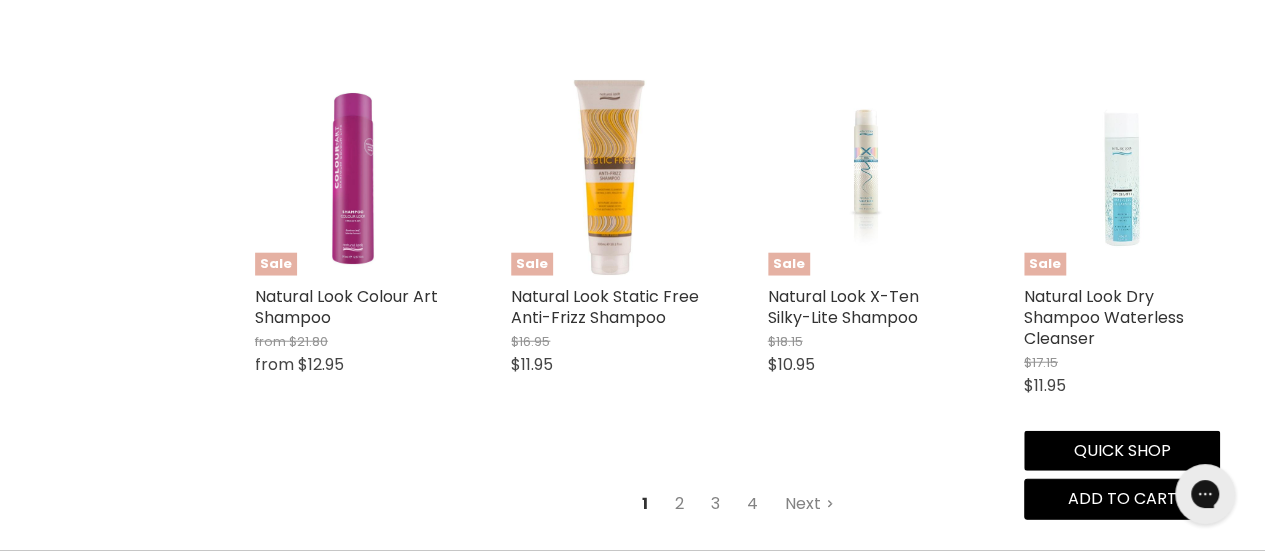 scroll, scrollTop: 2666, scrollLeft: 0, axis: vertical 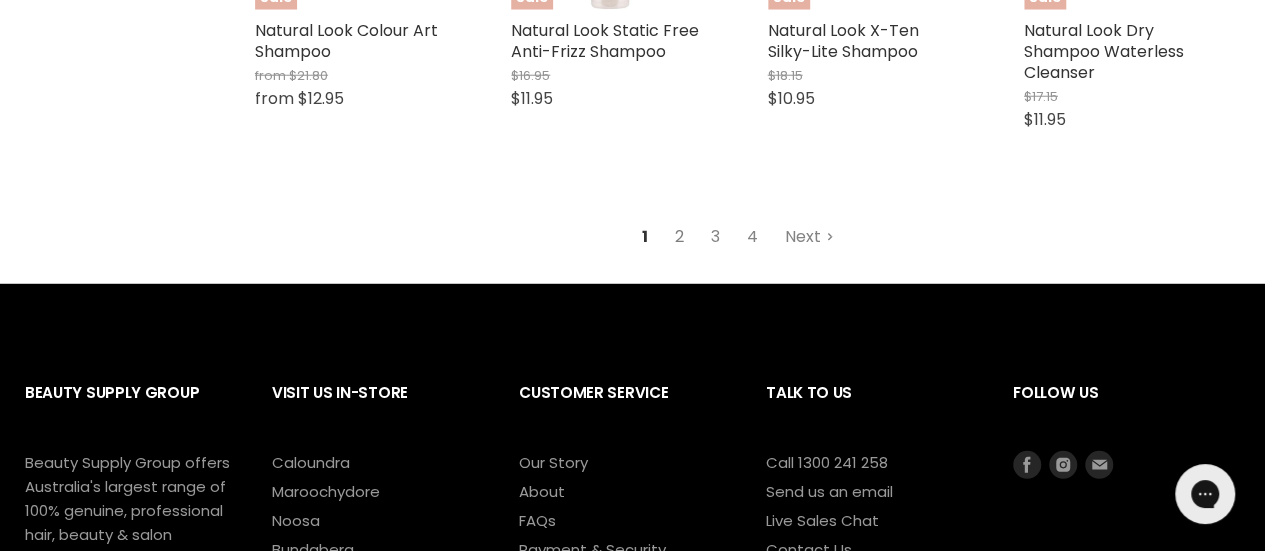 click on "2" at bounding box center [679, 237] 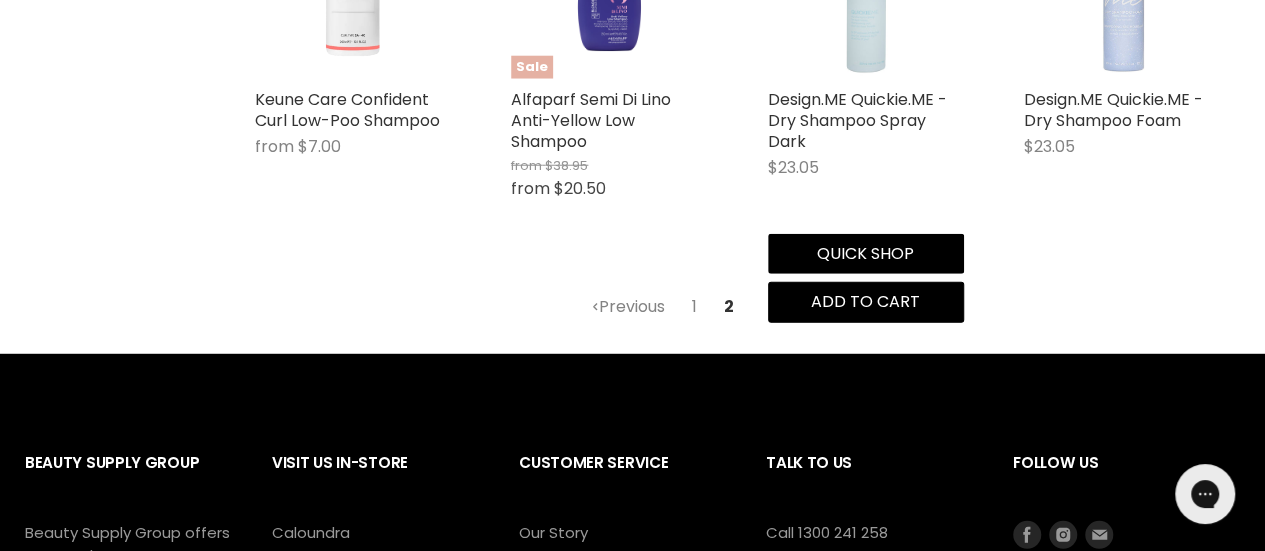 scroll, scrollTop: 2740, scrollLeft: 0, axis: vertical 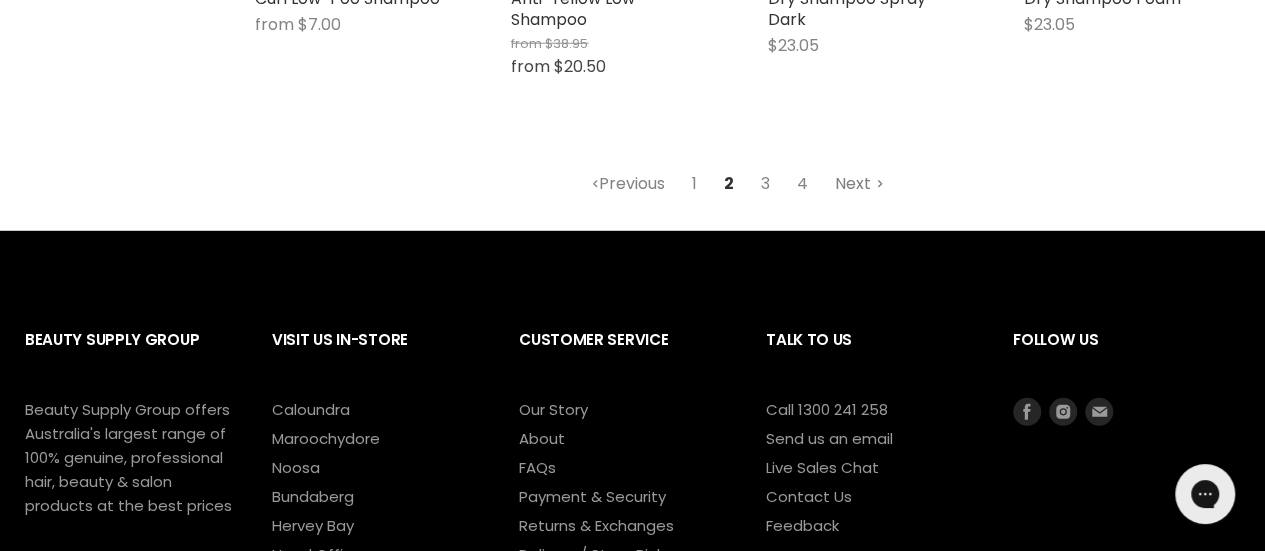click on "Next" at bounding box center [859, 184] 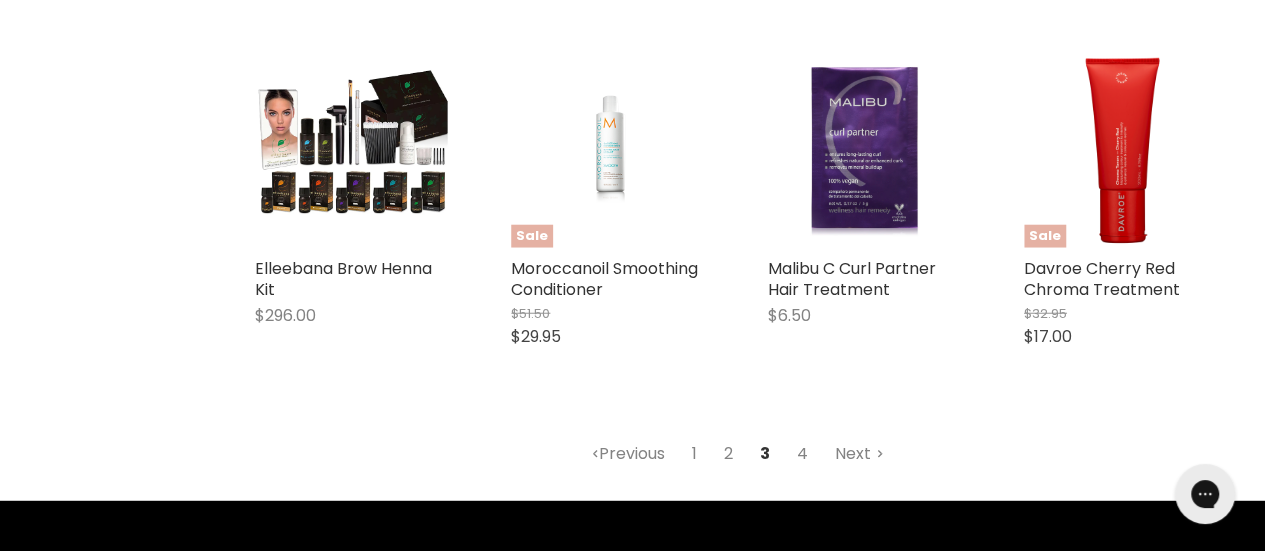 scroll, scrollTop: 2740, scrollLeft: 0, axis: vertical 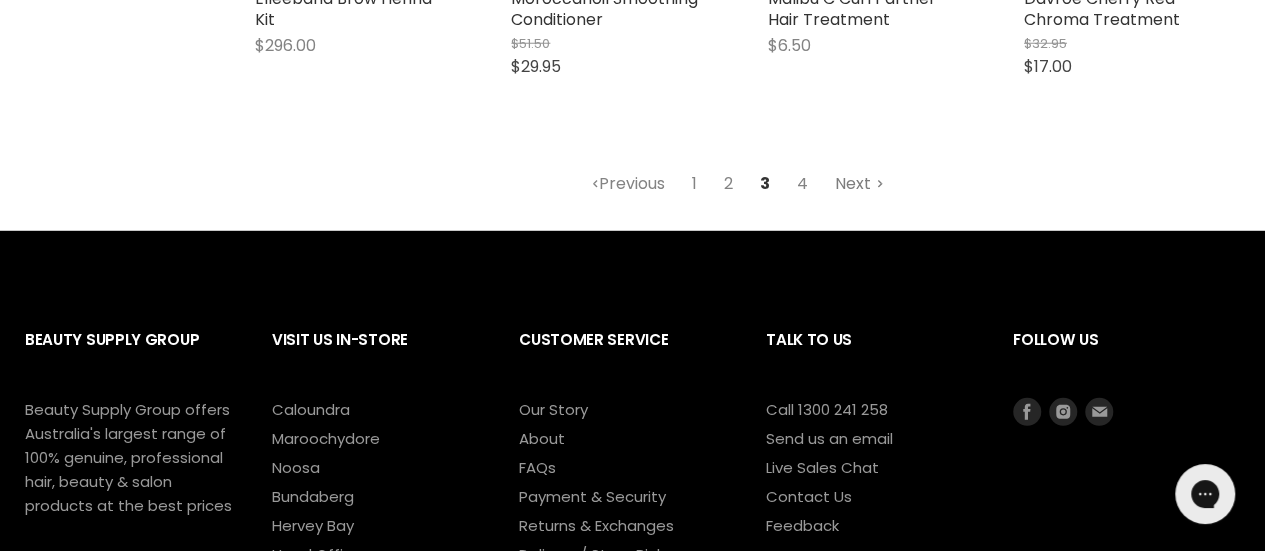 click on "Next" at bounding box center (859, 184) 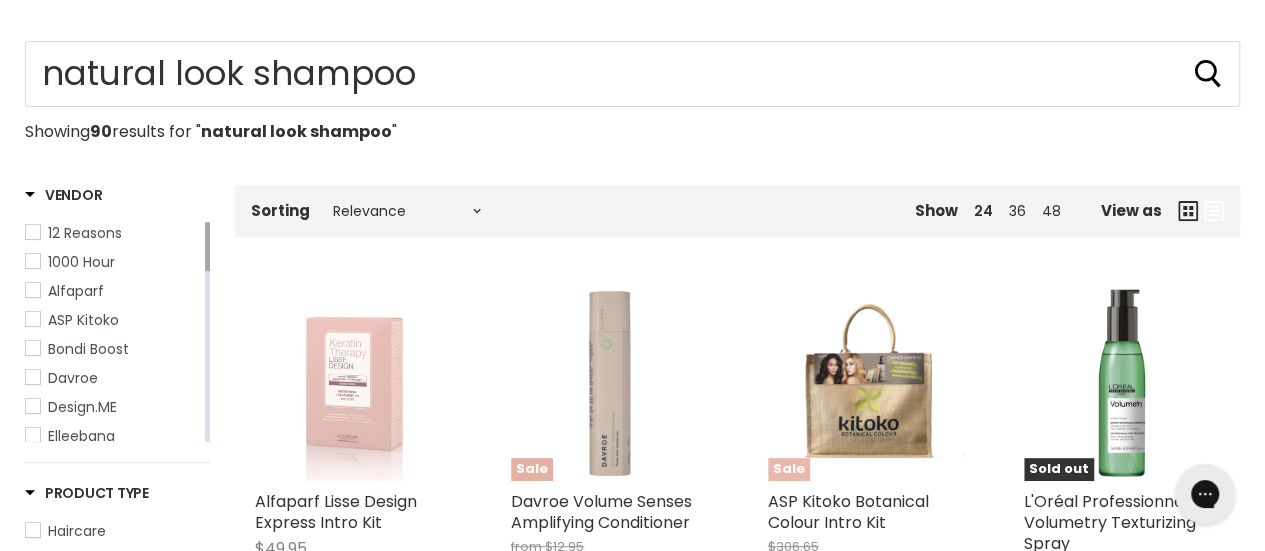 scroll, scrollTop: 0, scrollLeft: 0, axis: both 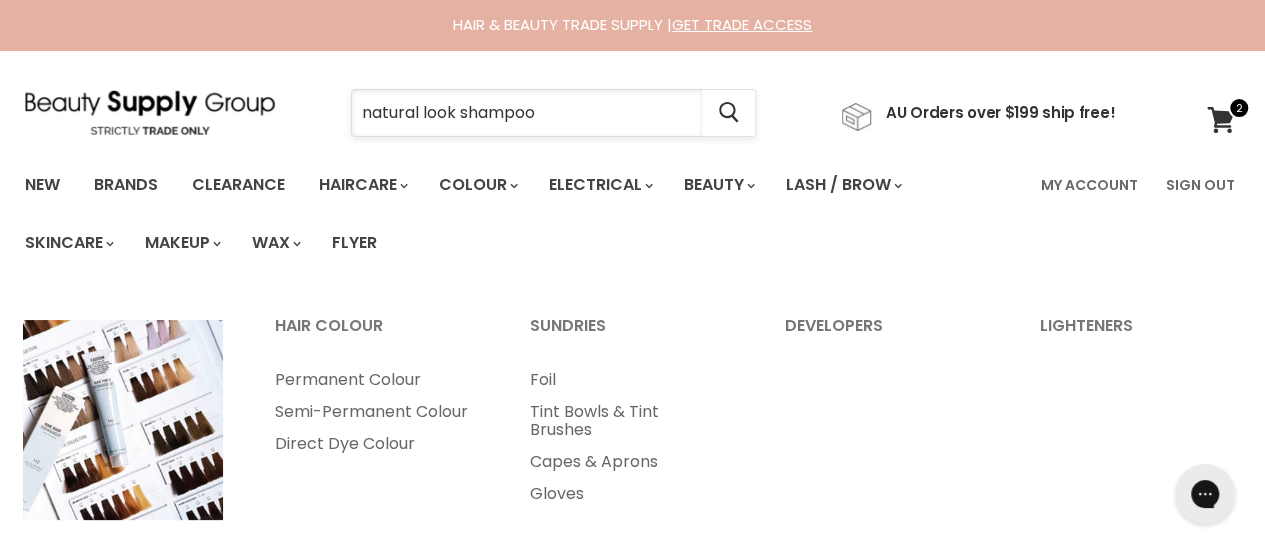 click on "natural look shampoo" at bounding box center (527, 113) 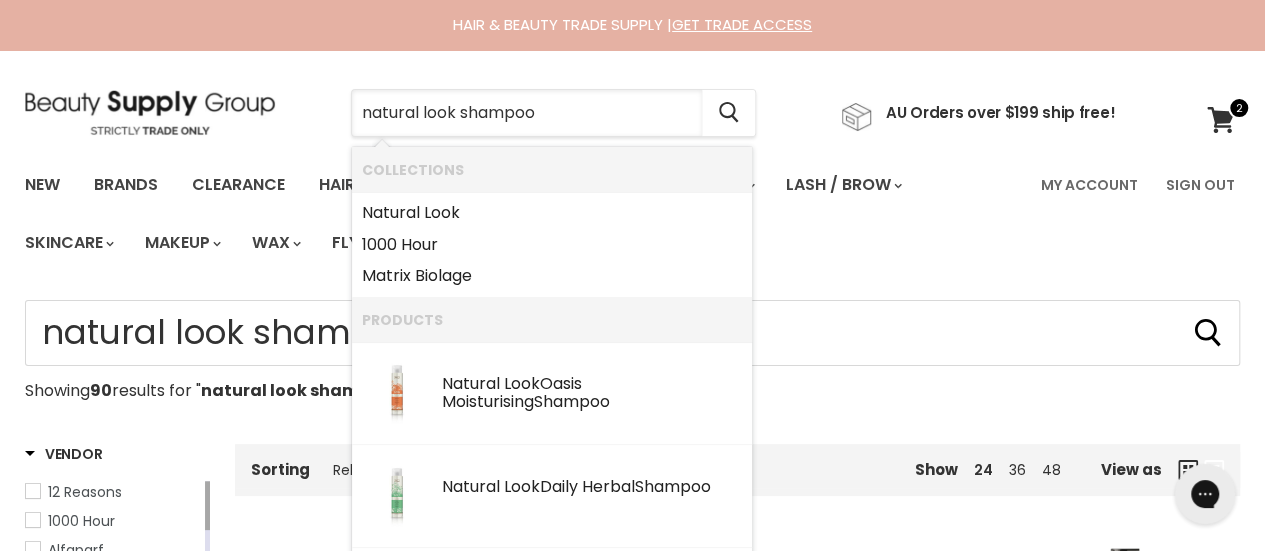 drag, startPoint x: 562, startPoint y: 113, endPoint x: 177, endPoint y: 91, distance: 385.62805 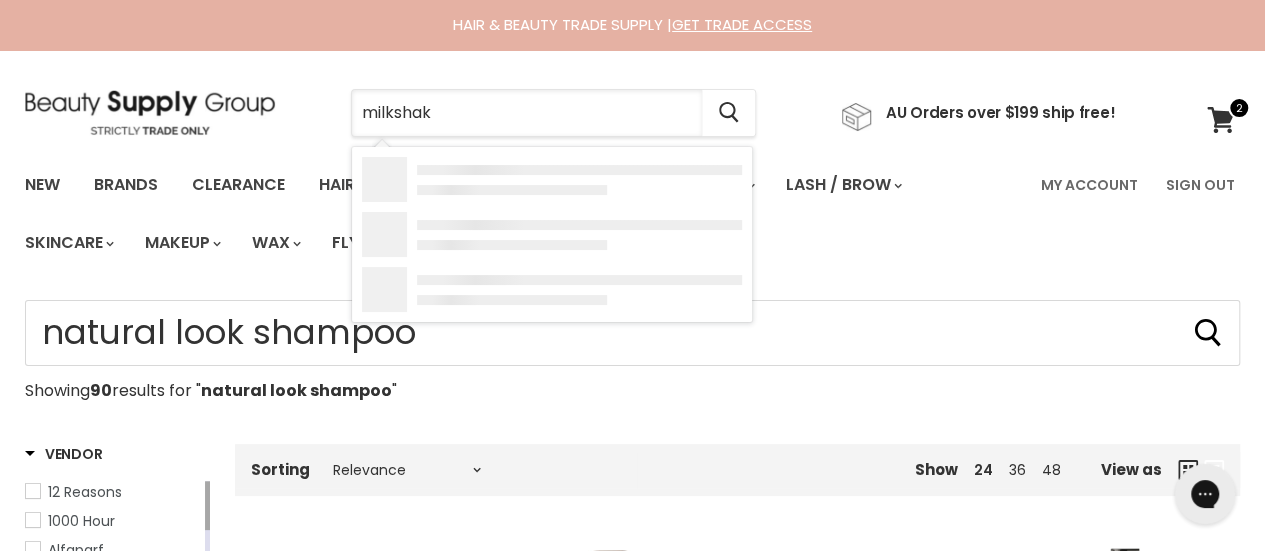 type on "milkshake" 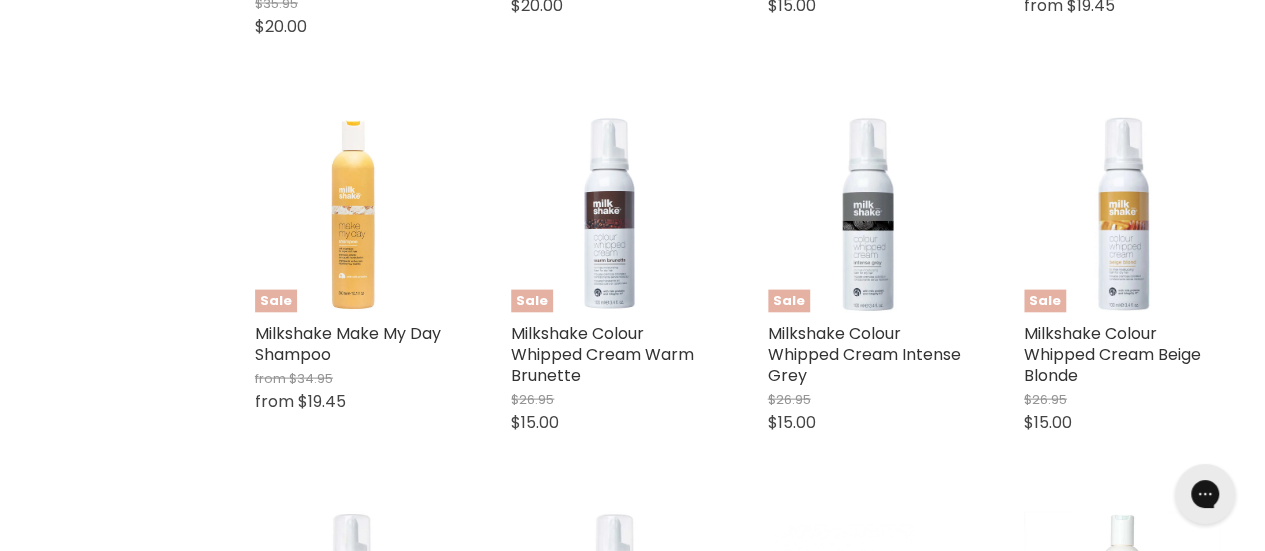 scroll, scrollTop: 2000, scrollLeft: 0, axis: vertical 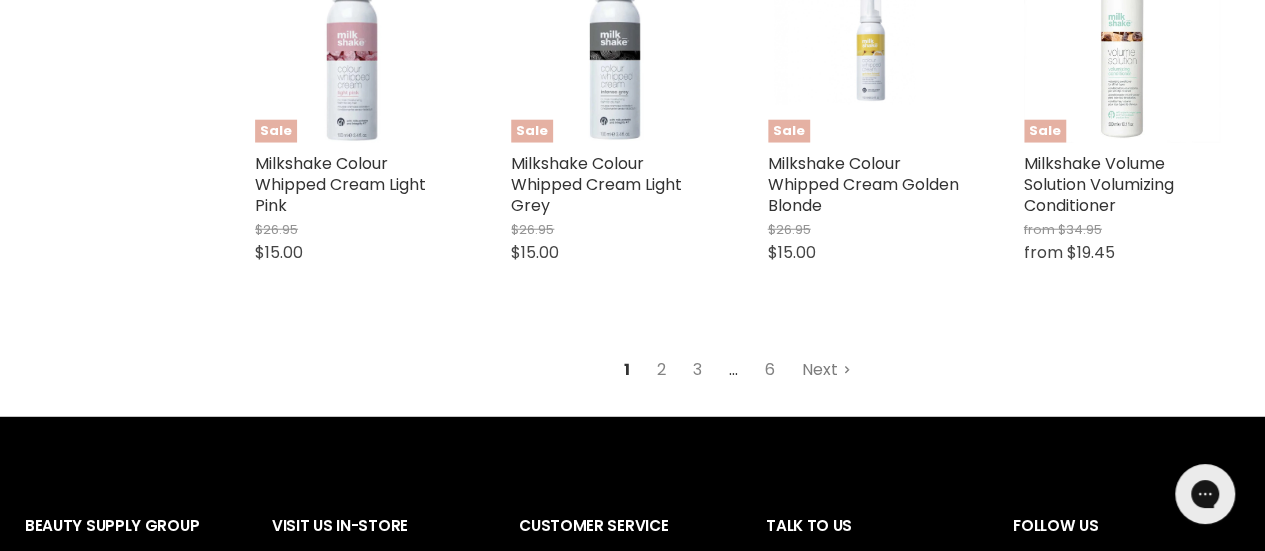 click on "Next" at bounding box center [826, 370] 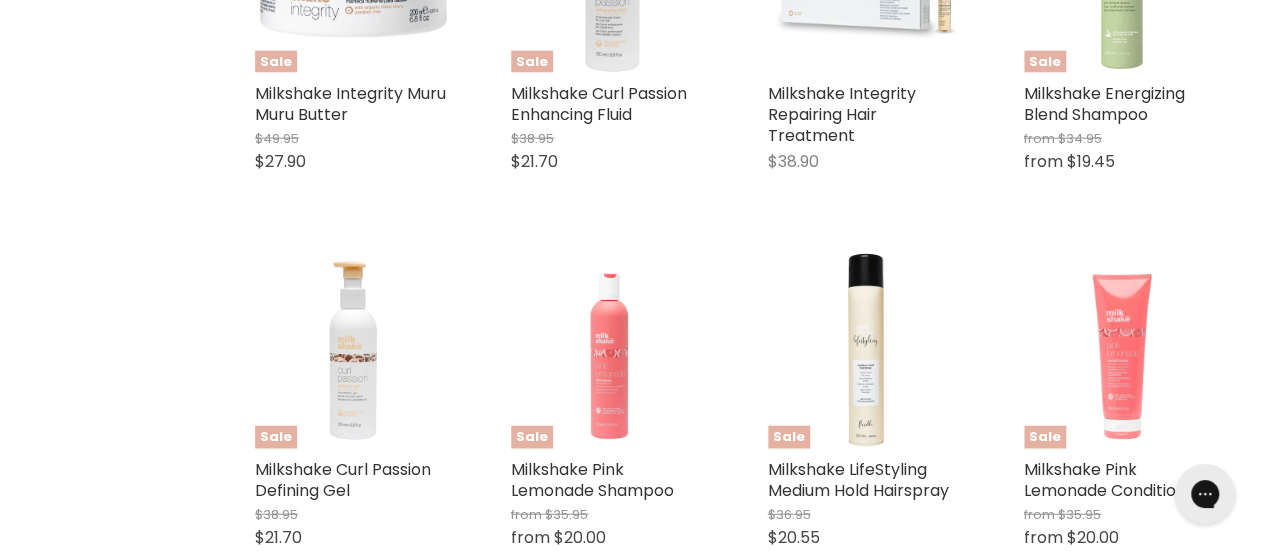 scroll, scrollTop: 2607, scrollLeft: 0, axis: vertical 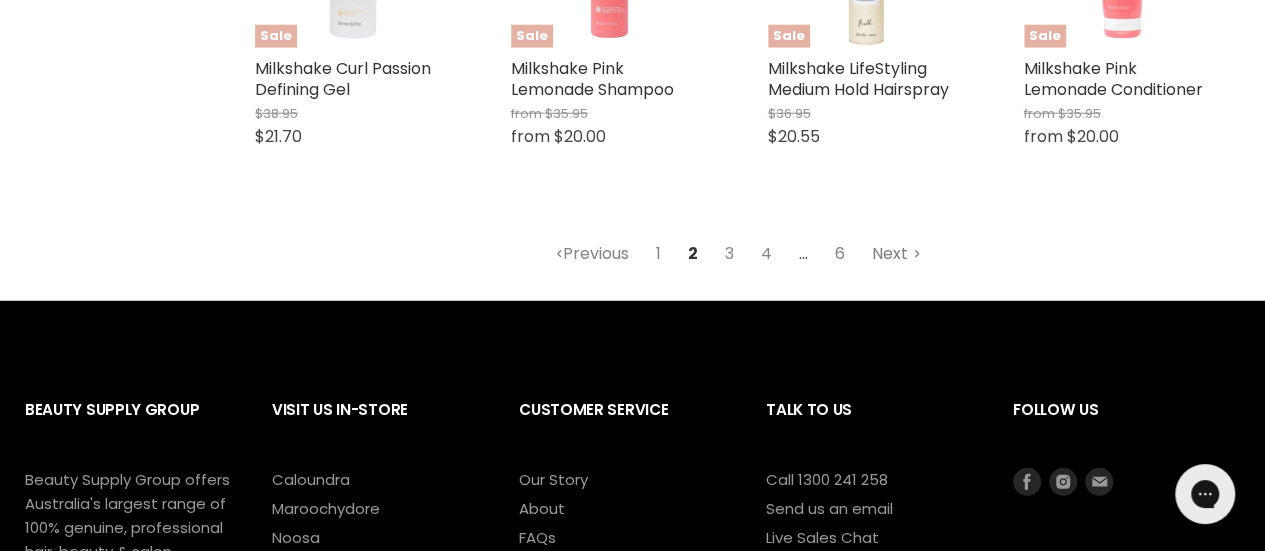 click on "Next" at bounding box center [896, 254] 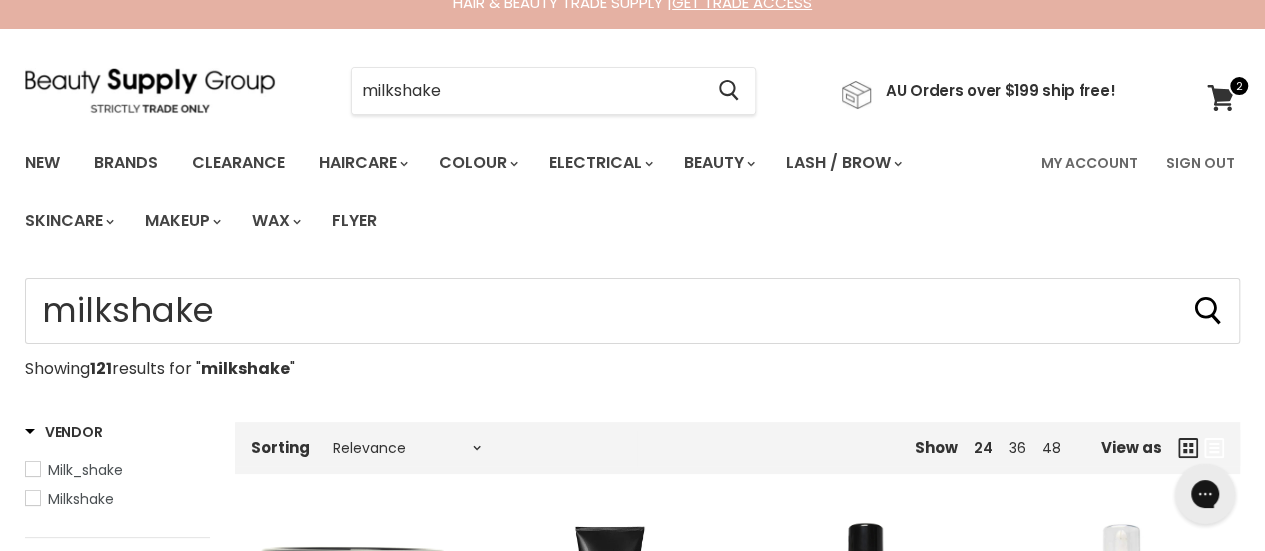 scroll, scrollTop: 0, scrollLeft: 0, axis: both 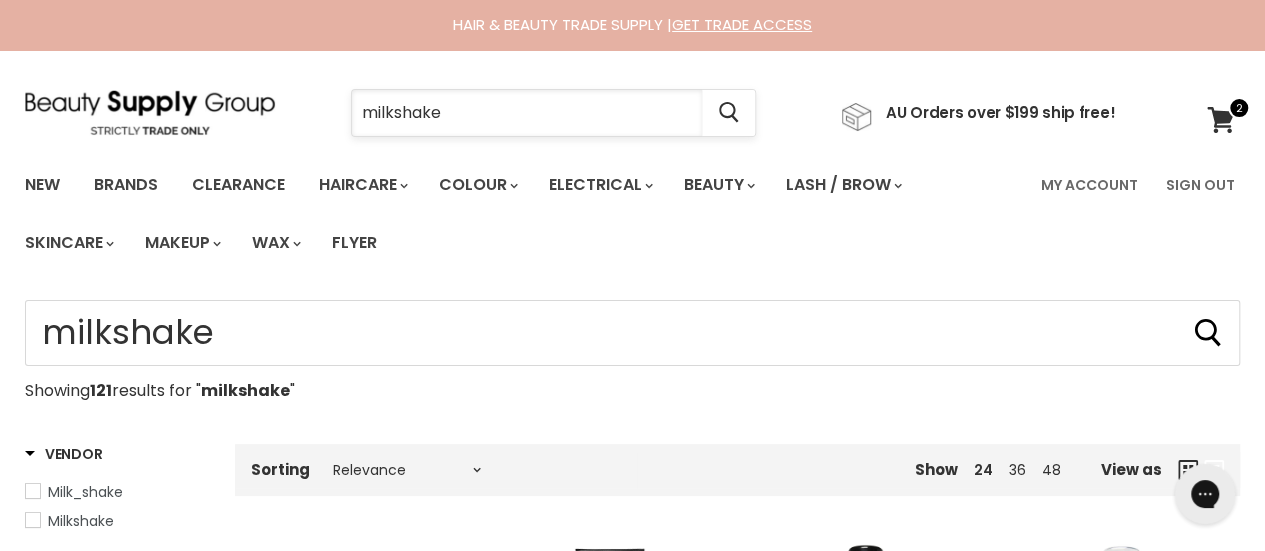 click on "milkshake" at bounding box center [527, 113] 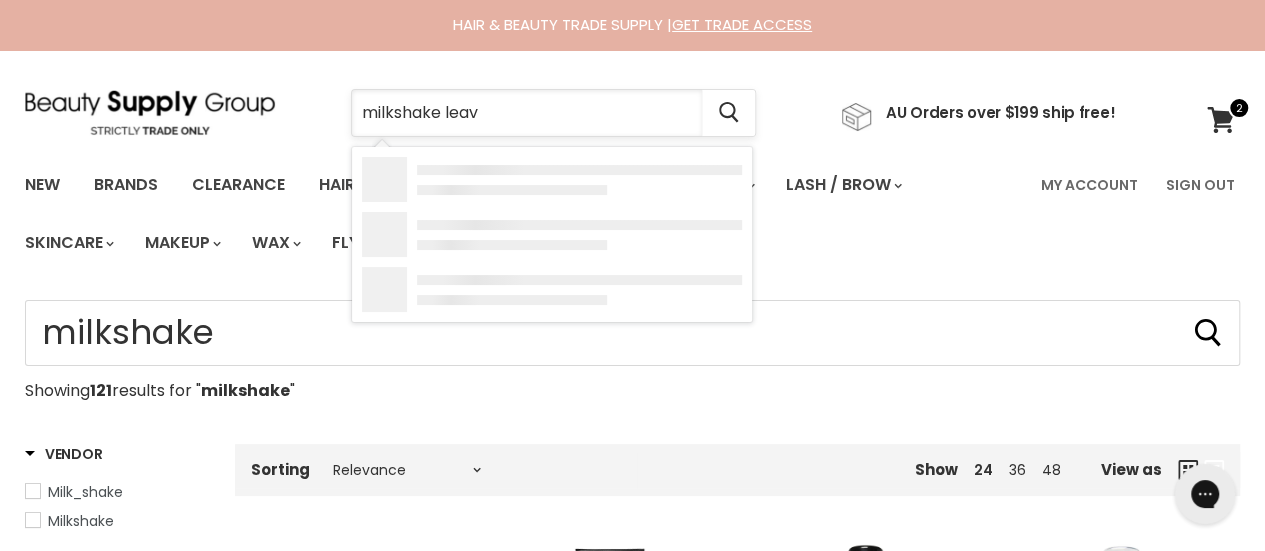 type on "milkshake leave" 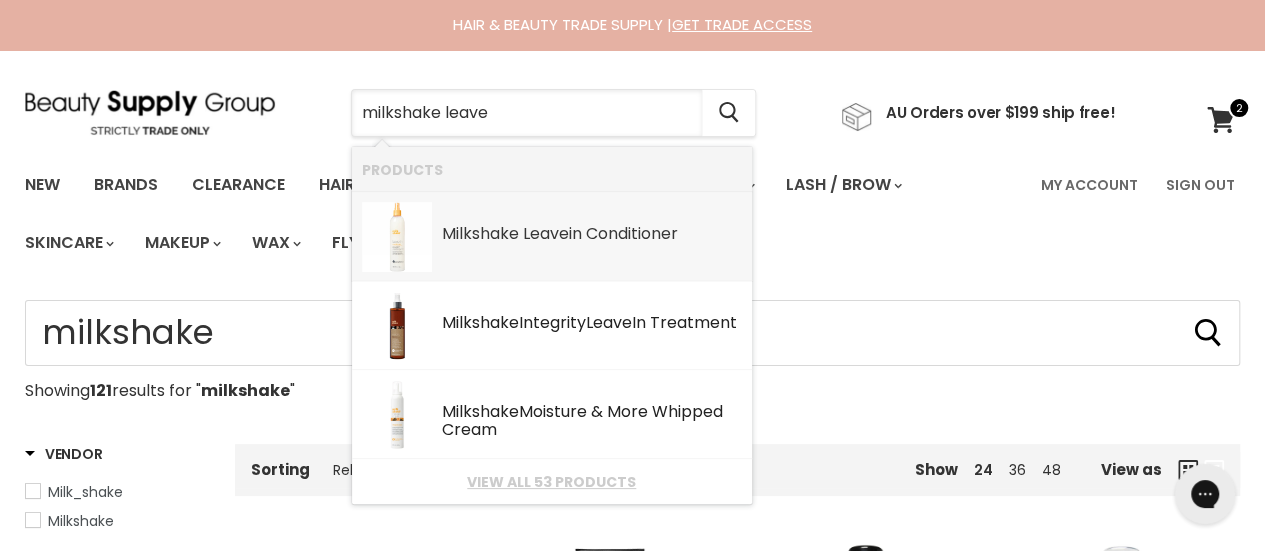 click on "Leave" at bounding box center (546, 233) 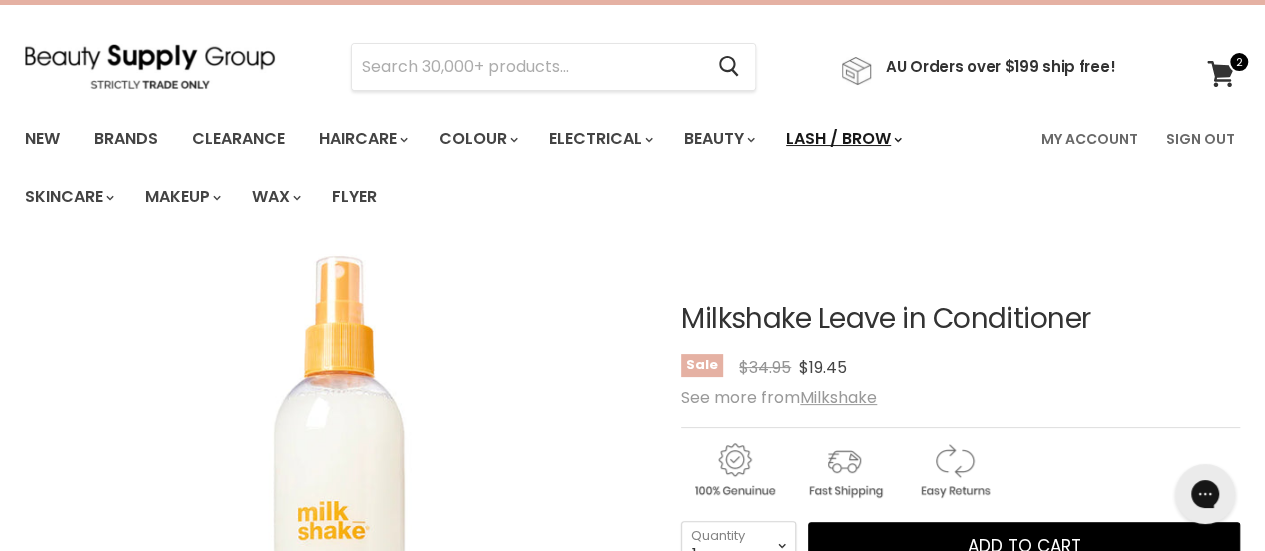 scroll, scrollTop: 0, scrollLeft: 0, axis: both 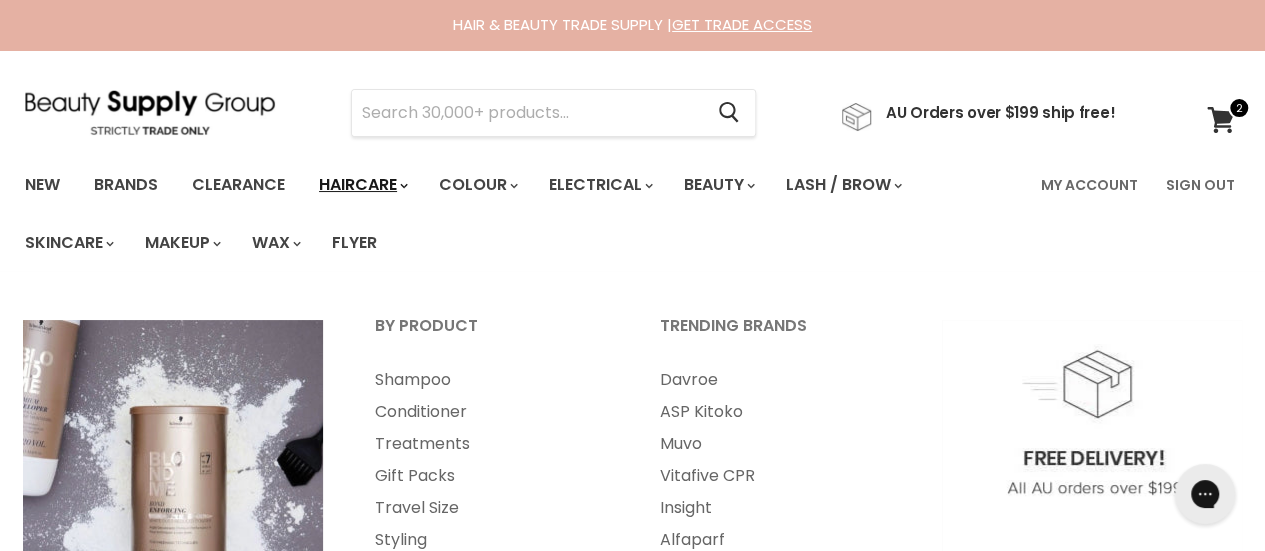 click on "Haircare" at bounding box center [362, 185] 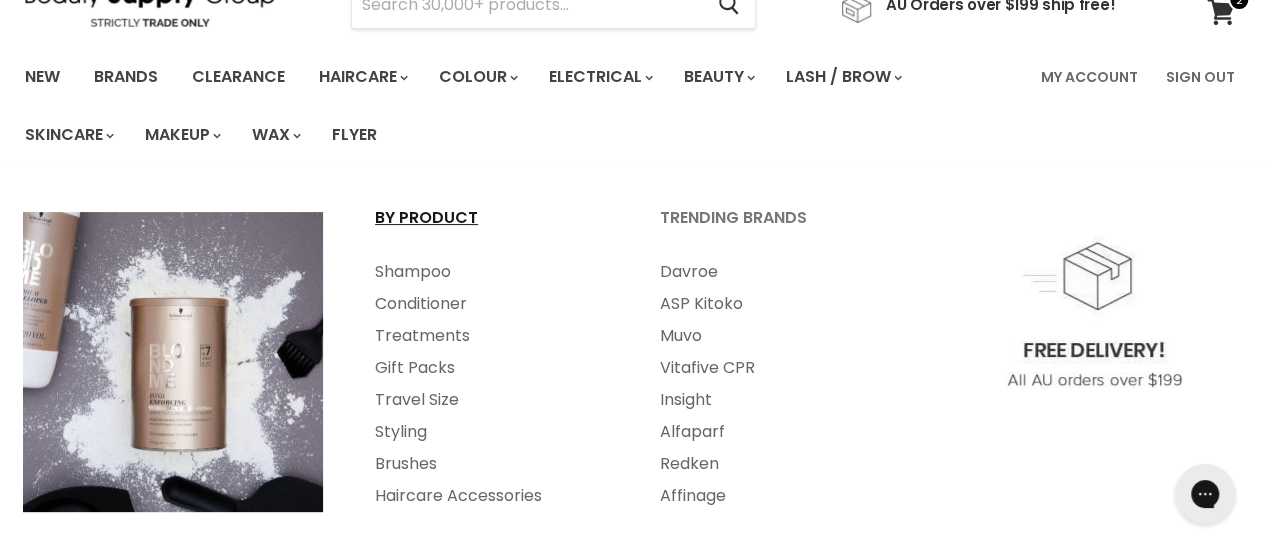 scroll, scrollTop: 133, scrollLeft: 0, axis: vertical 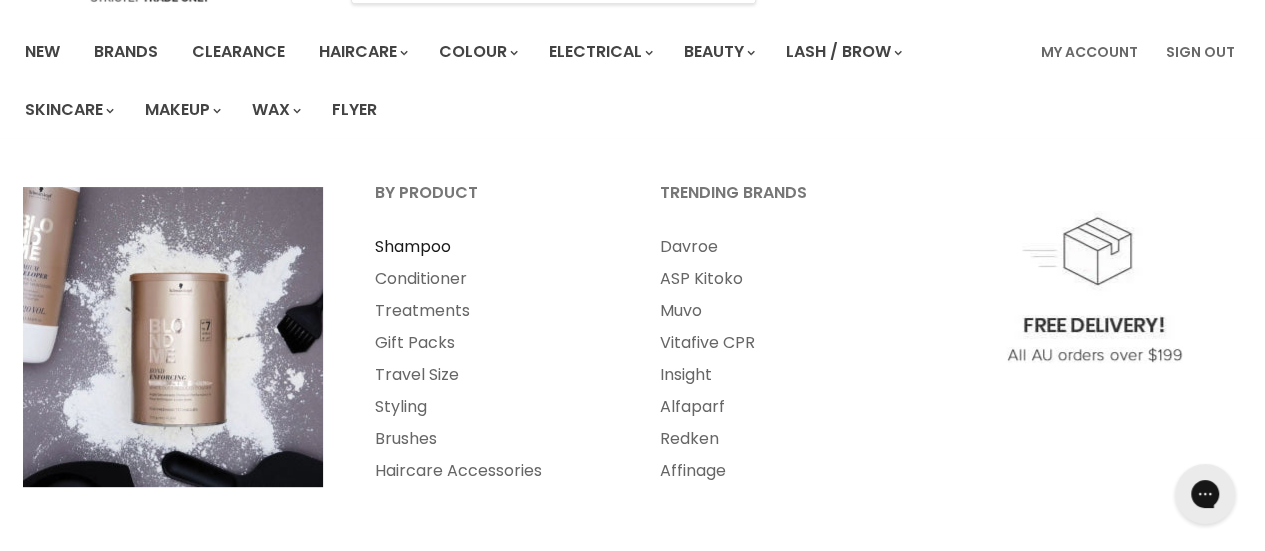 click on "Shampoo" at bounding box center (490, 247) 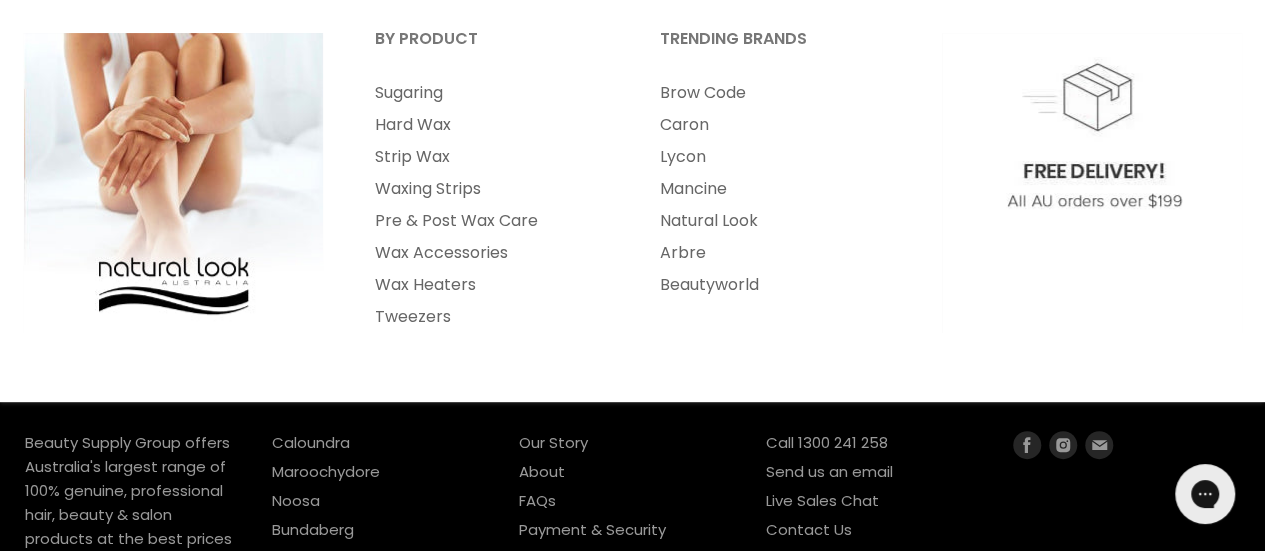 scroll, scrollTop: 533, scrollLeft: 0, axis: vertical 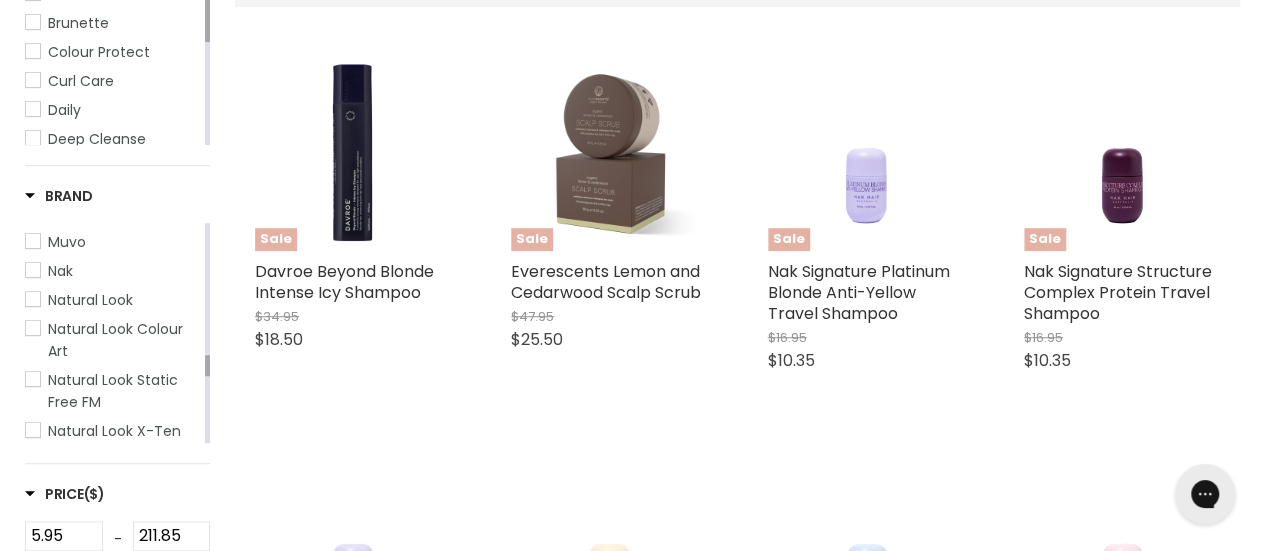 click at bounding box center (33, 299) 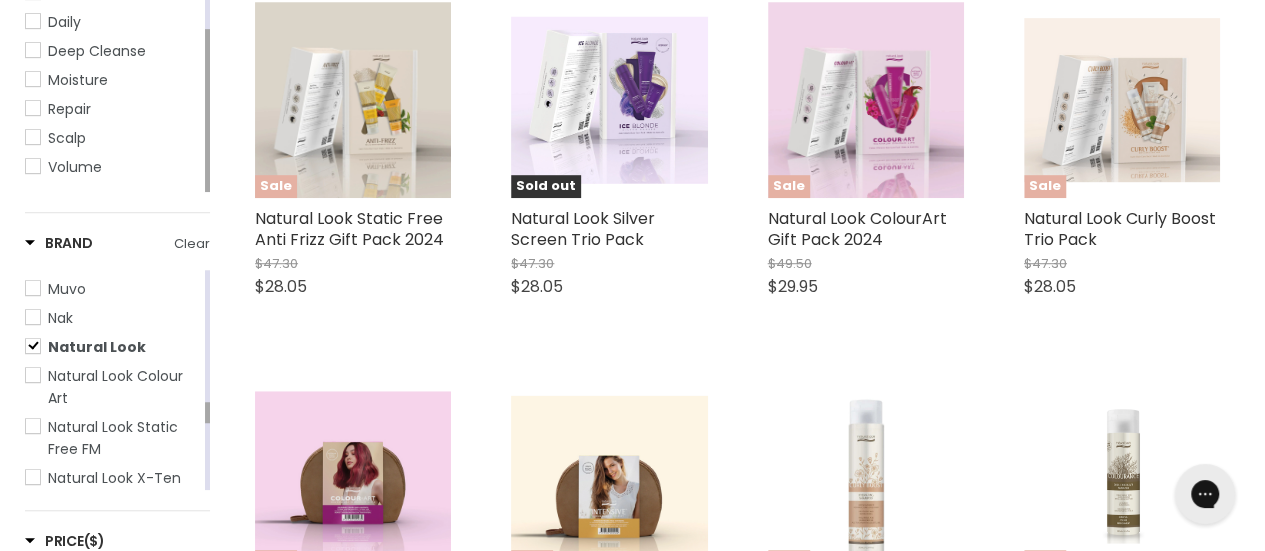 scroll, scrollTop: 666, scrollLeft: 0, axis: vertical 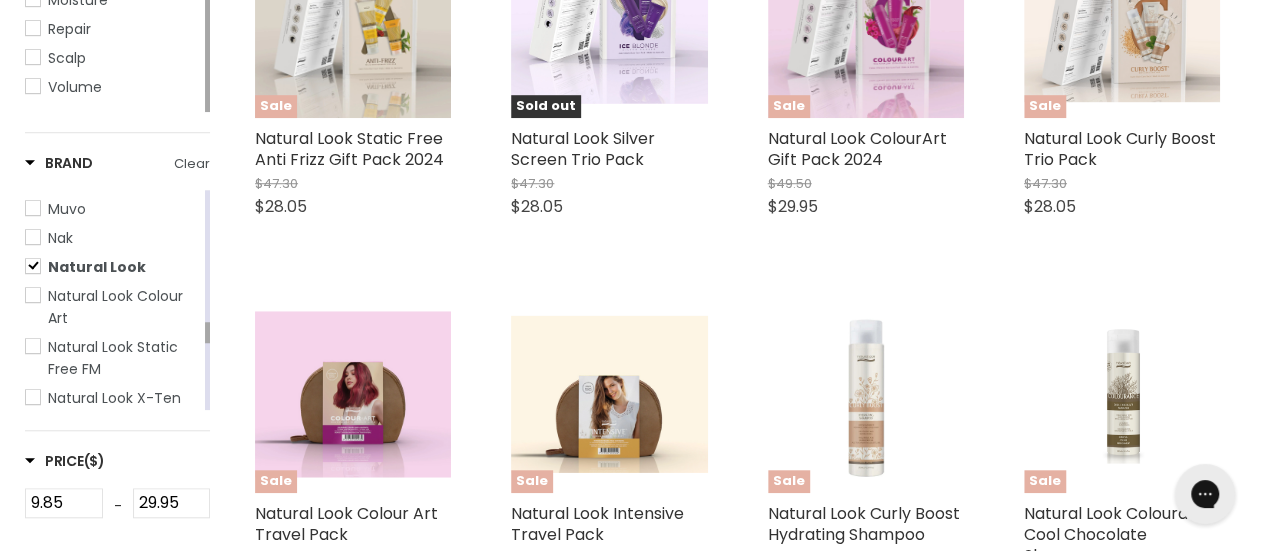 click on "Natural Look Colour Art" at bounding box center [113, 307] 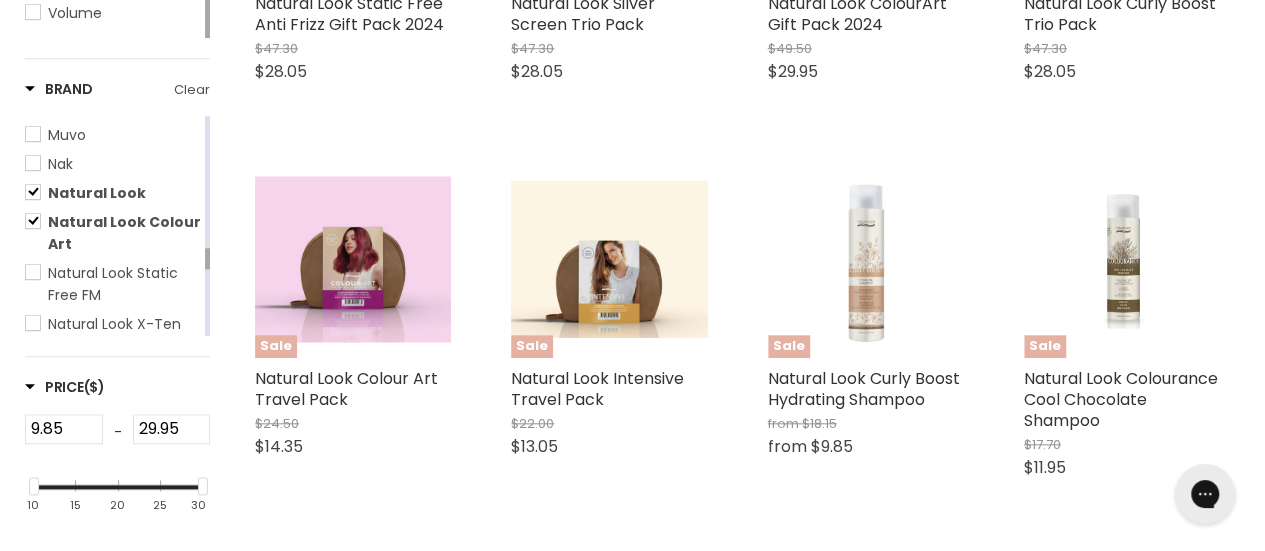 scroll, scrollTop: 800, scrollLeft: 0, axis: vertical 